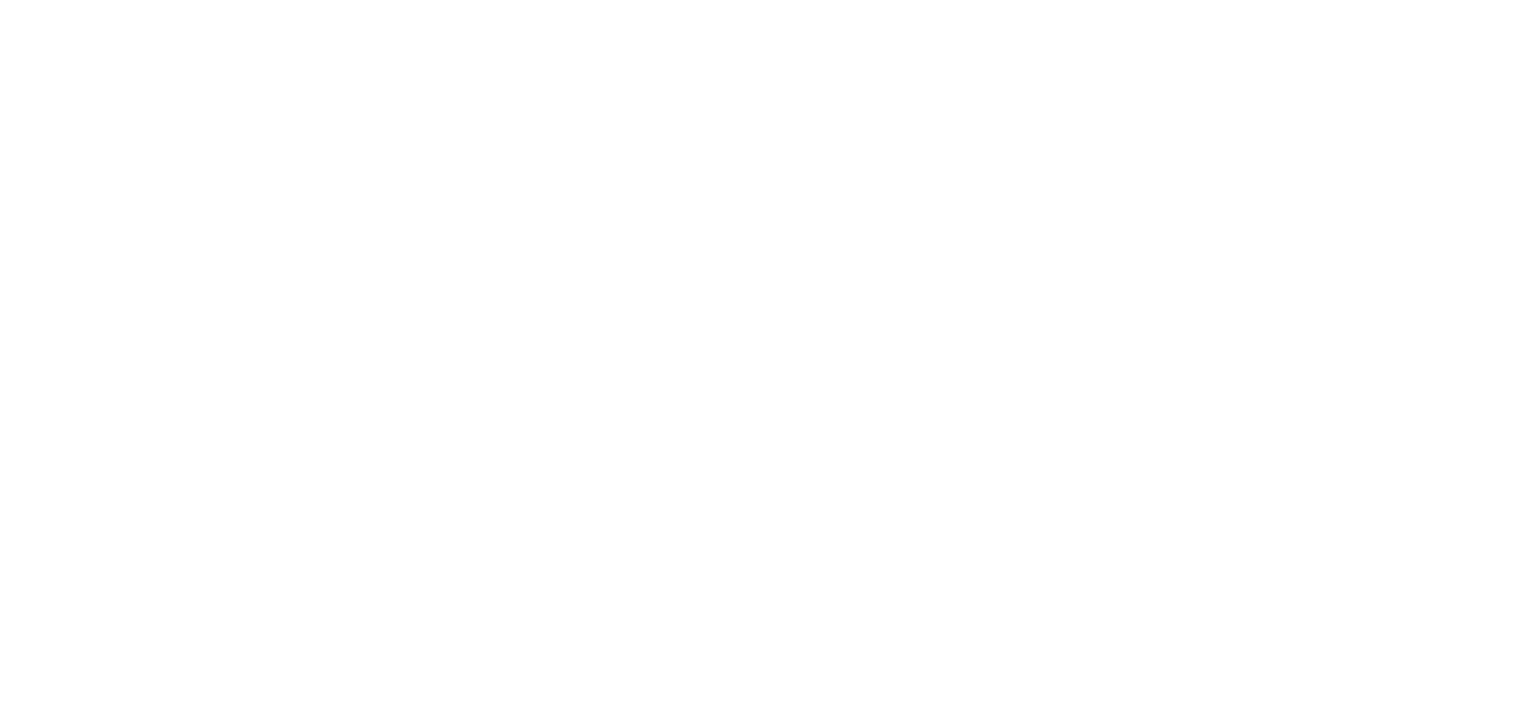 scroll, scrollTop: 0, scrollLeft: 0, axis: both 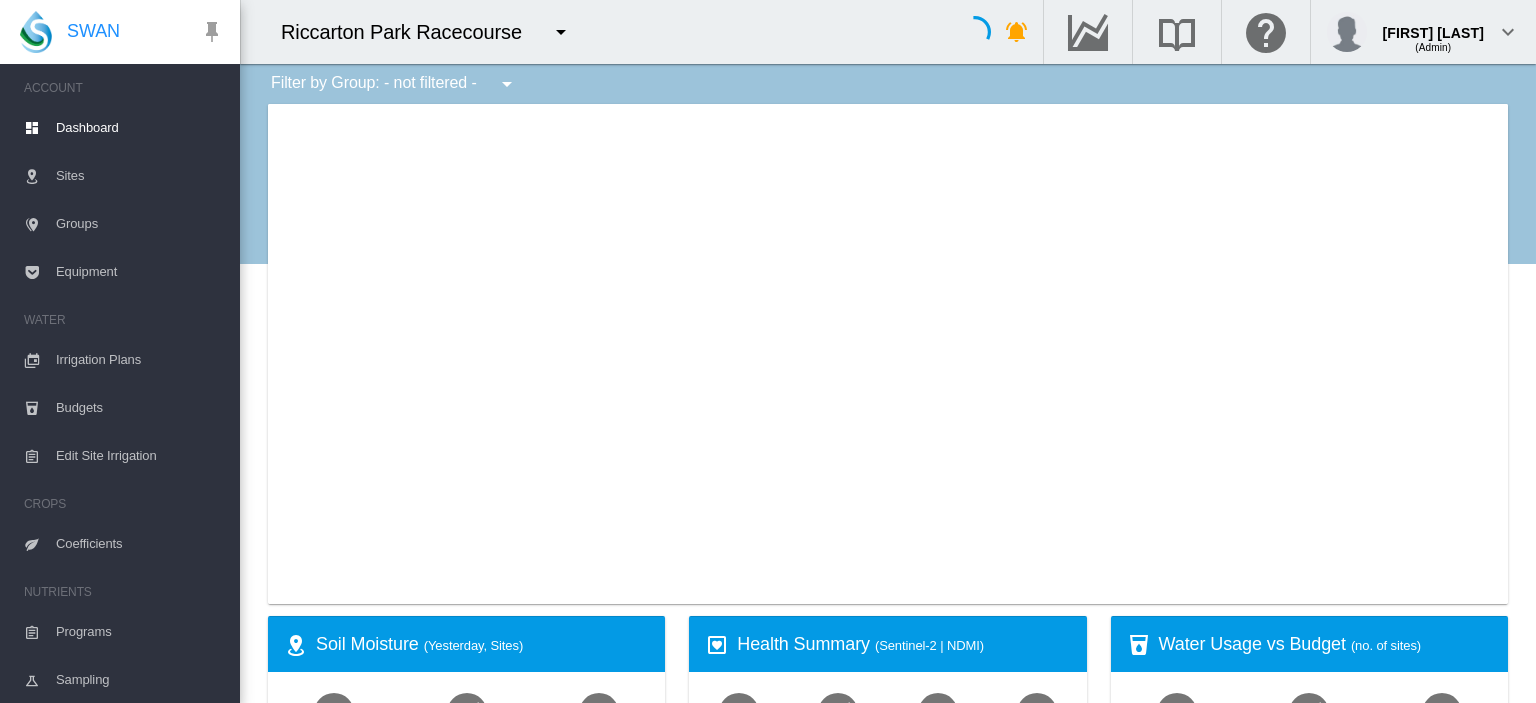 select on "**********" 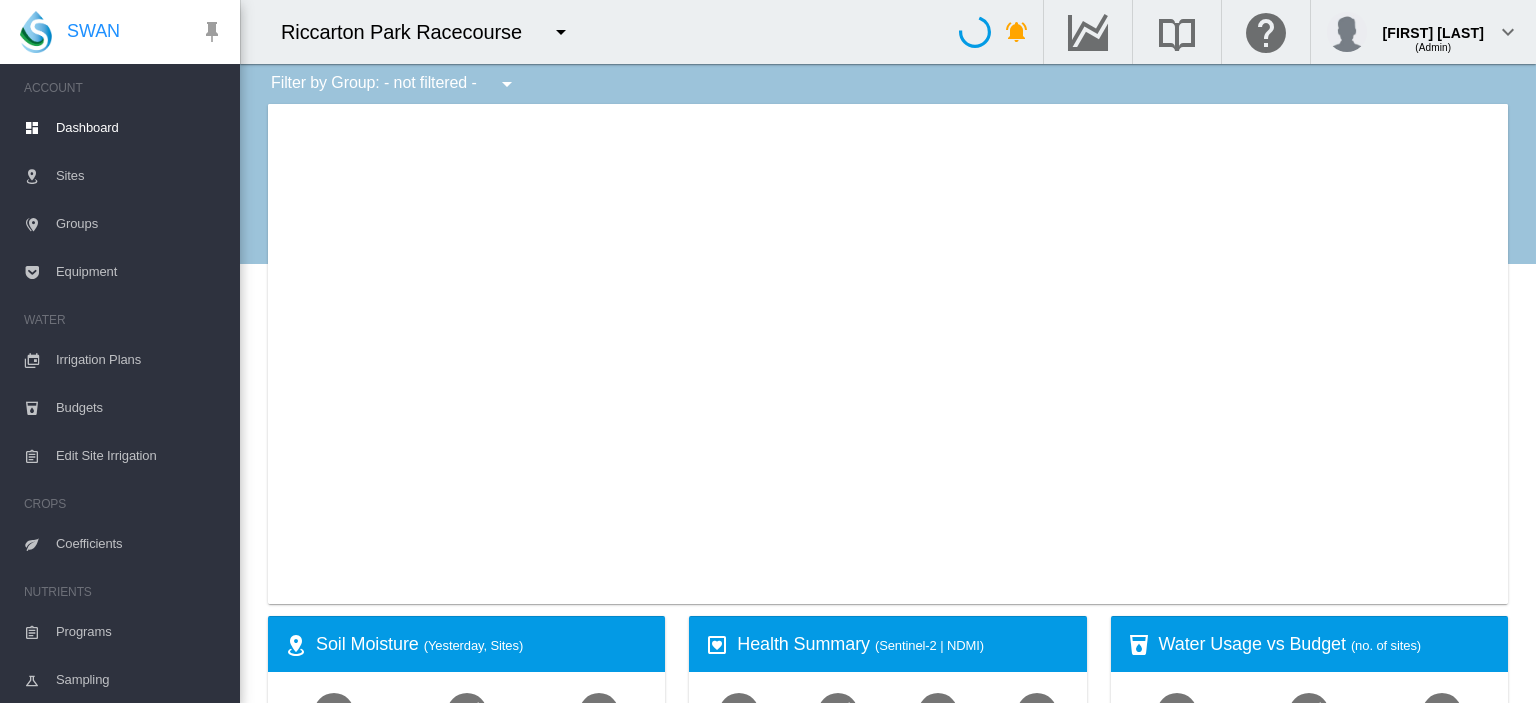type on "**********" 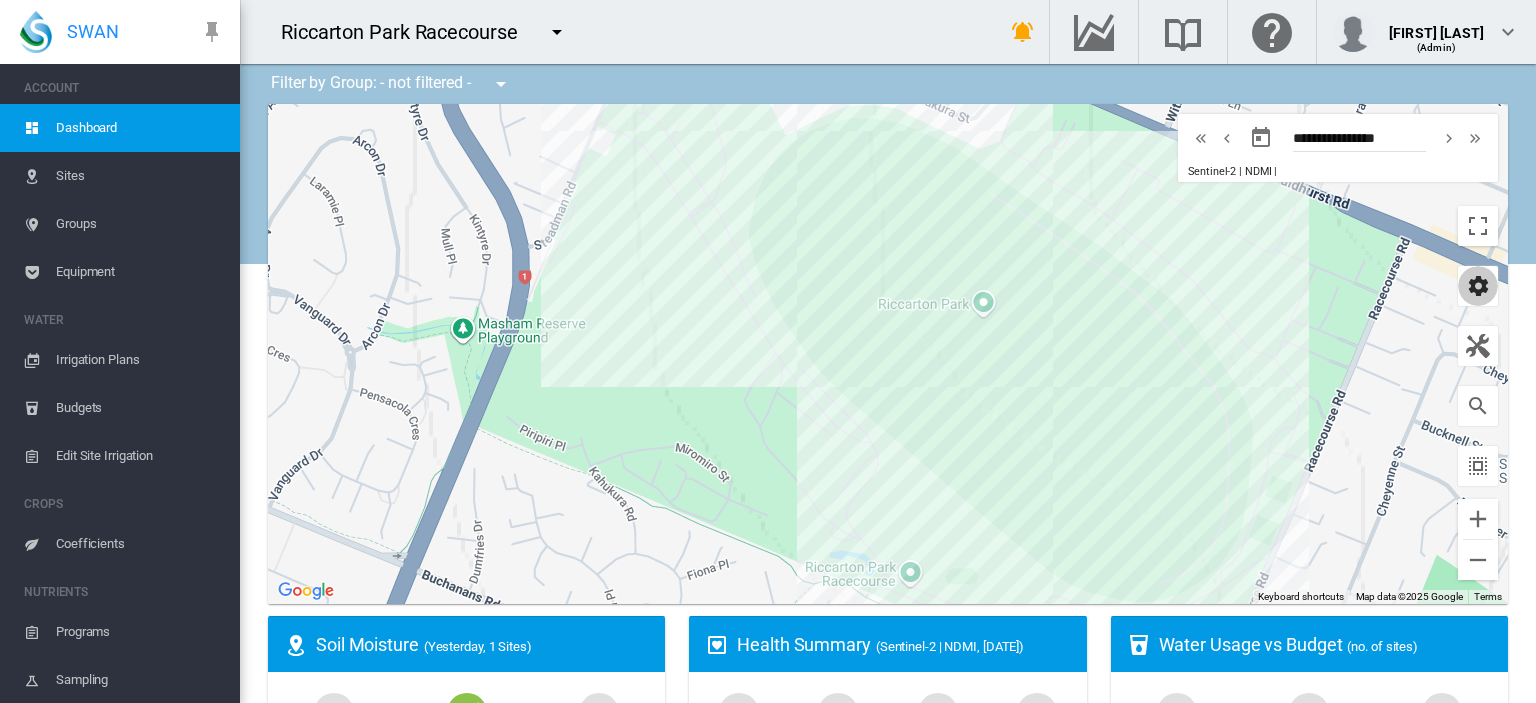 click at bounding box center [1478, 286] 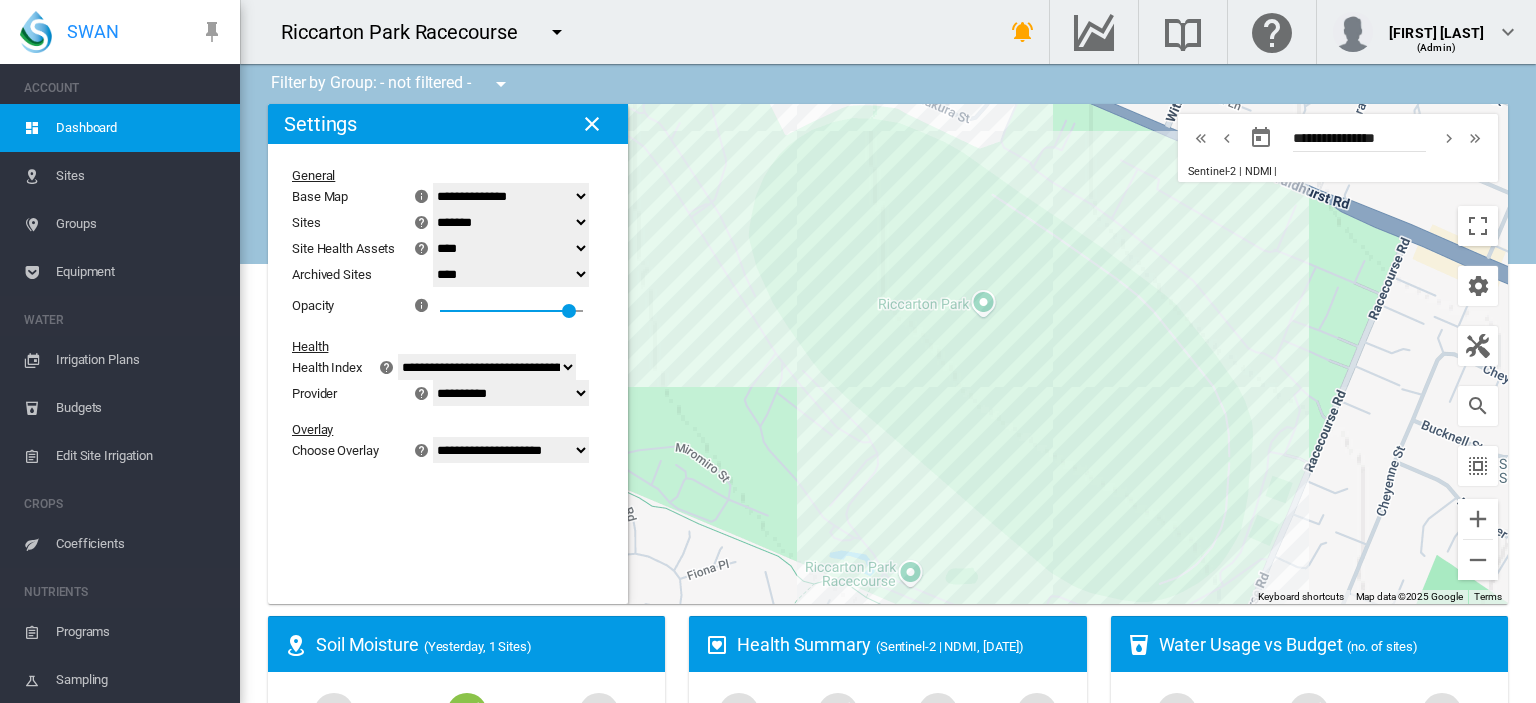 click on "**********" 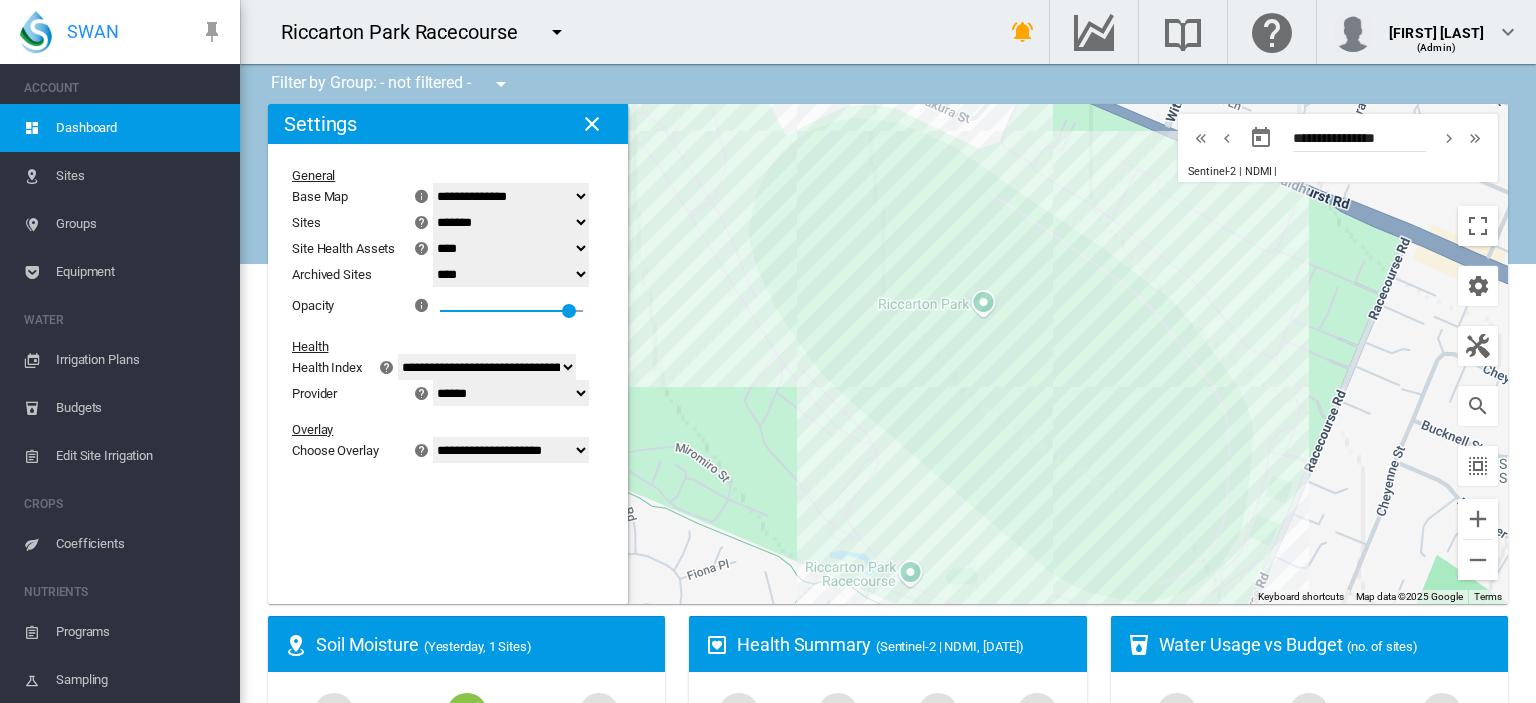 click on "**********" 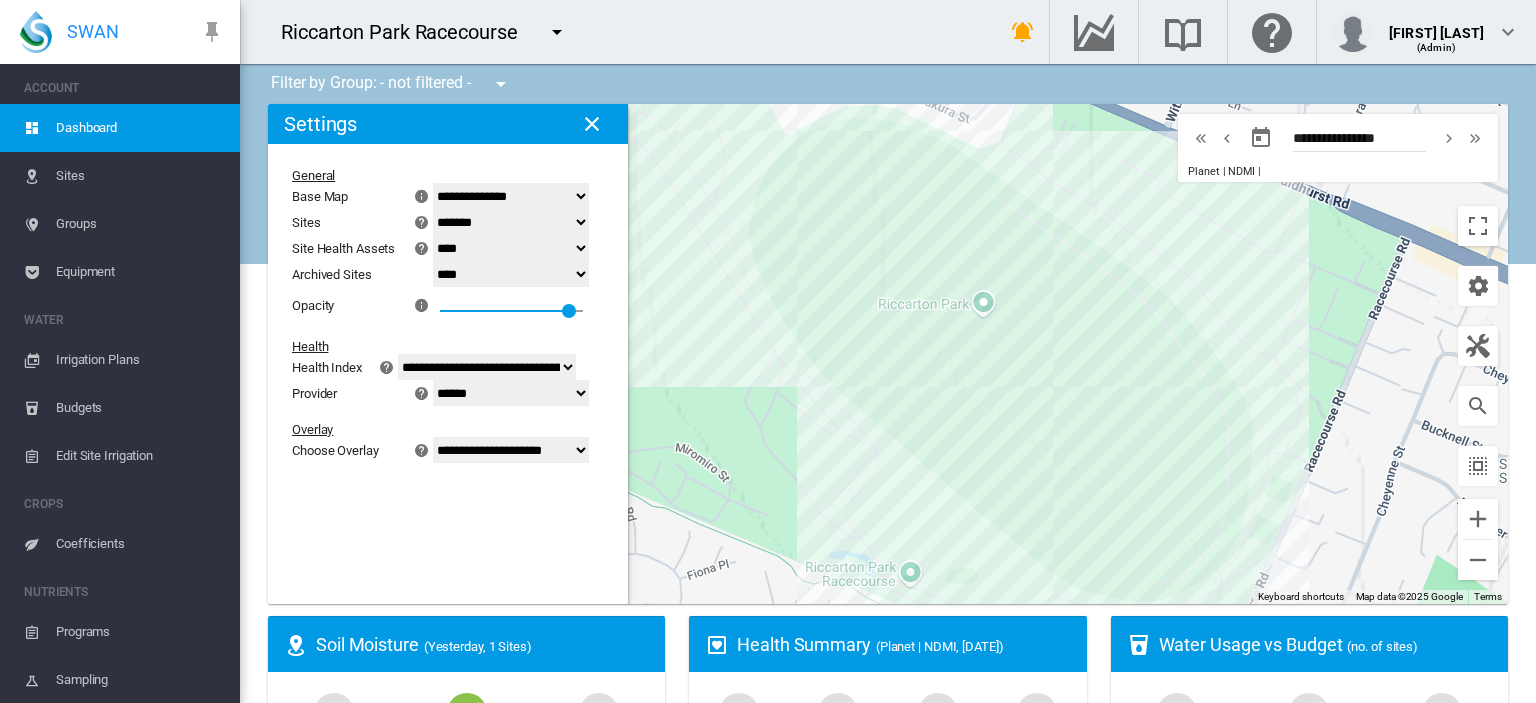 click on "**********" 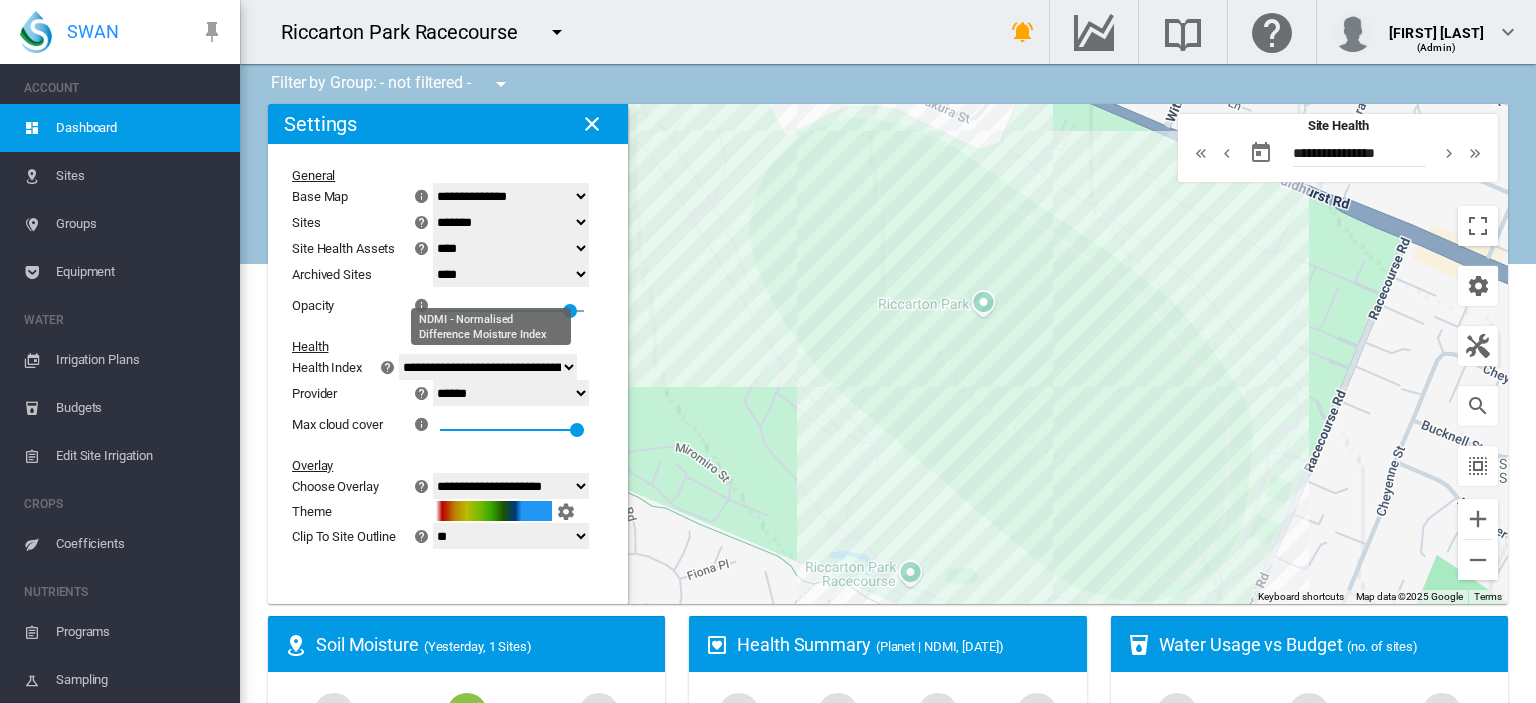 click on "**********" 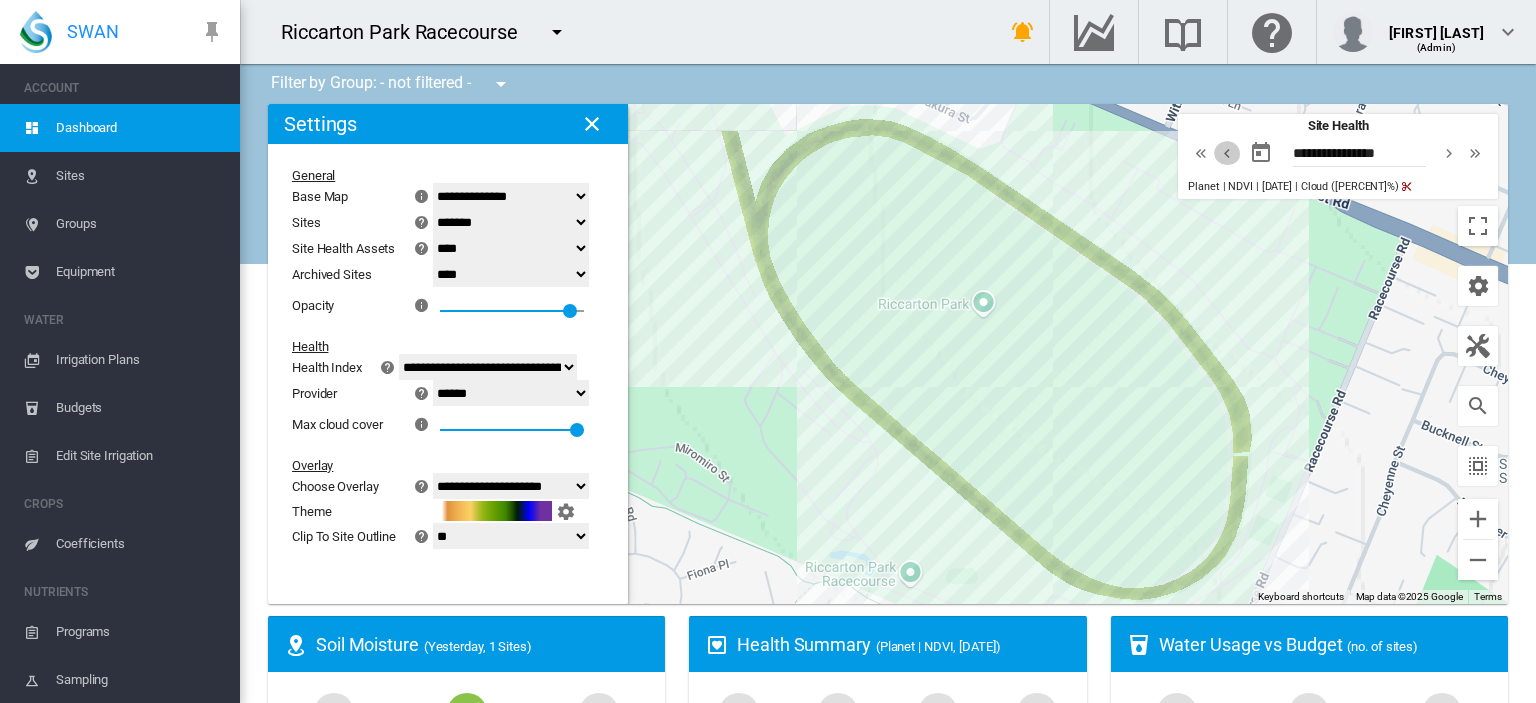 click at bounding box center [1227, 153] 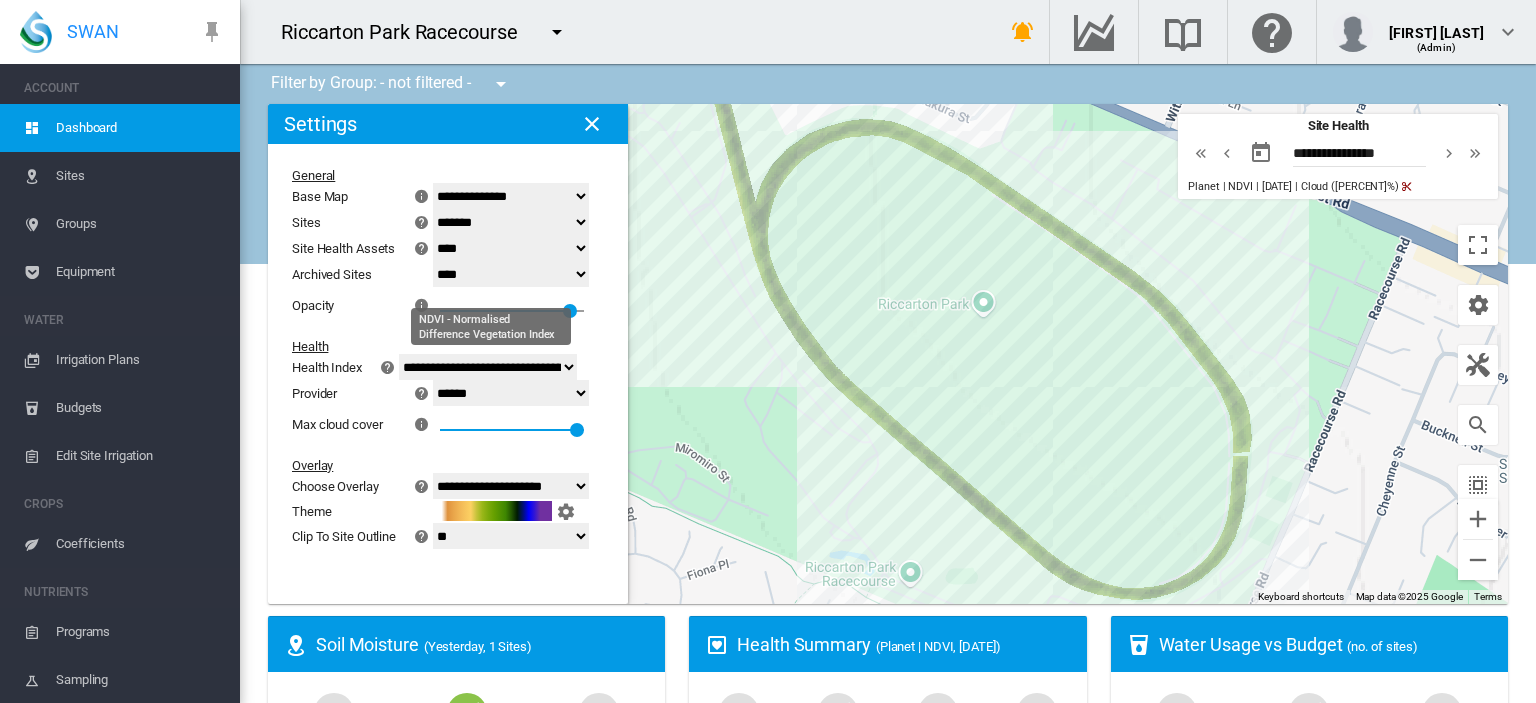 click on "**********" 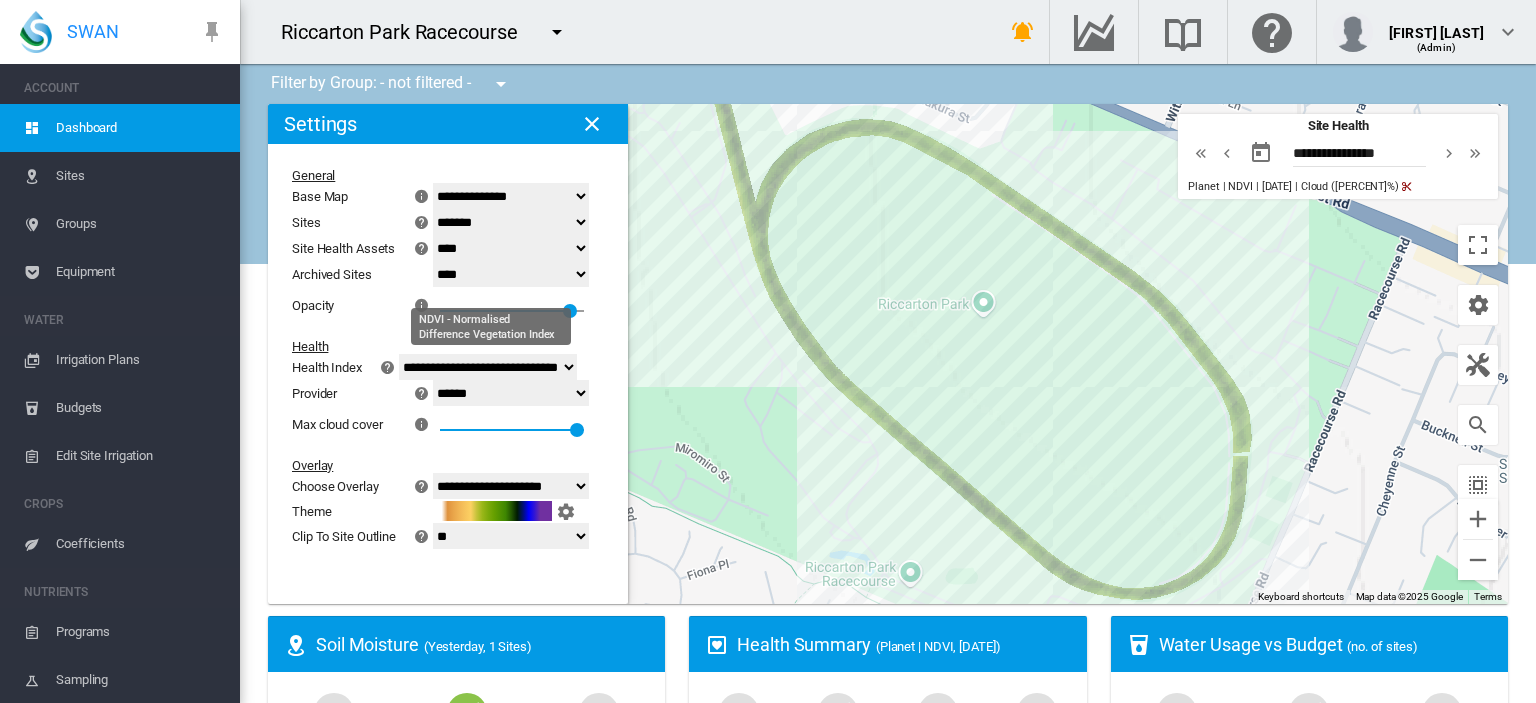 click on "**********" 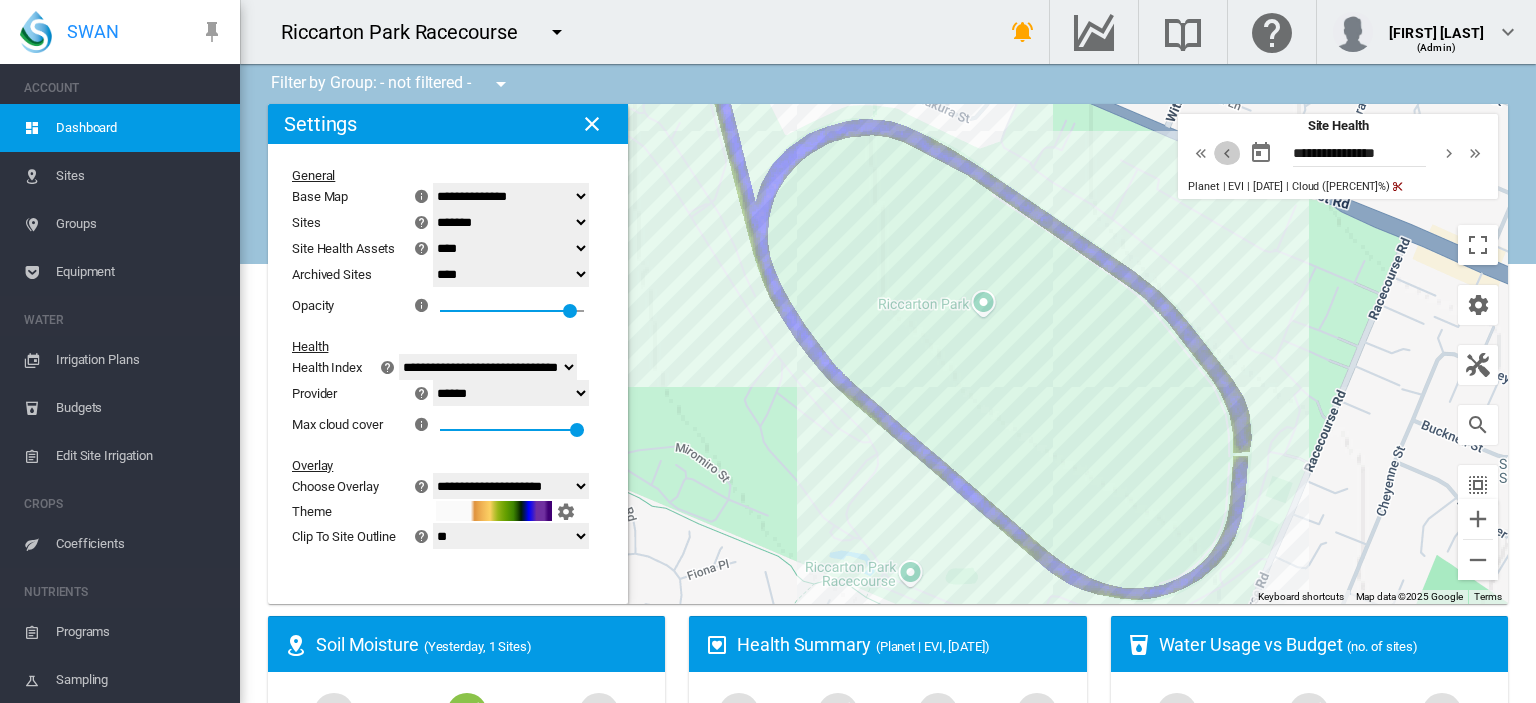 click at bounding box center (1227, 153) 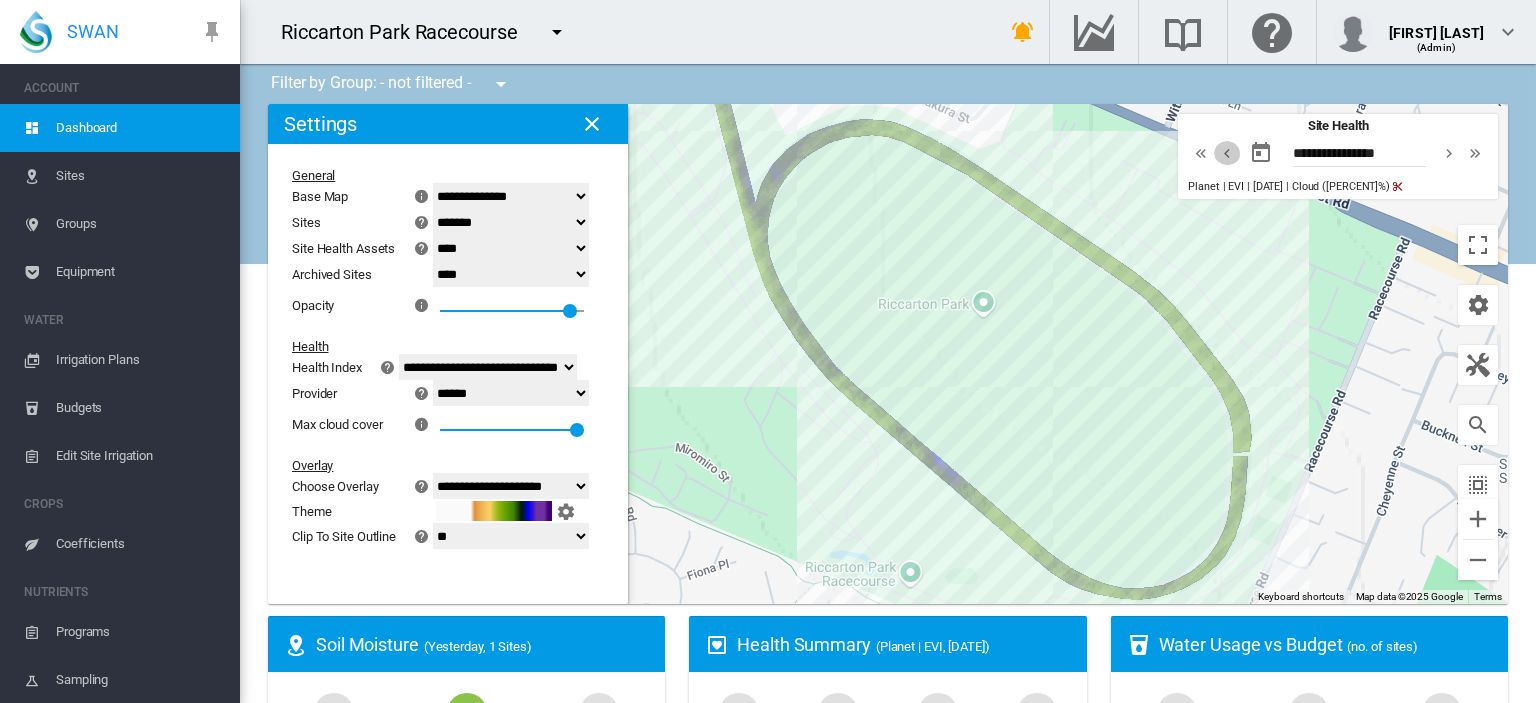 click at bounding box center (1227, 153) 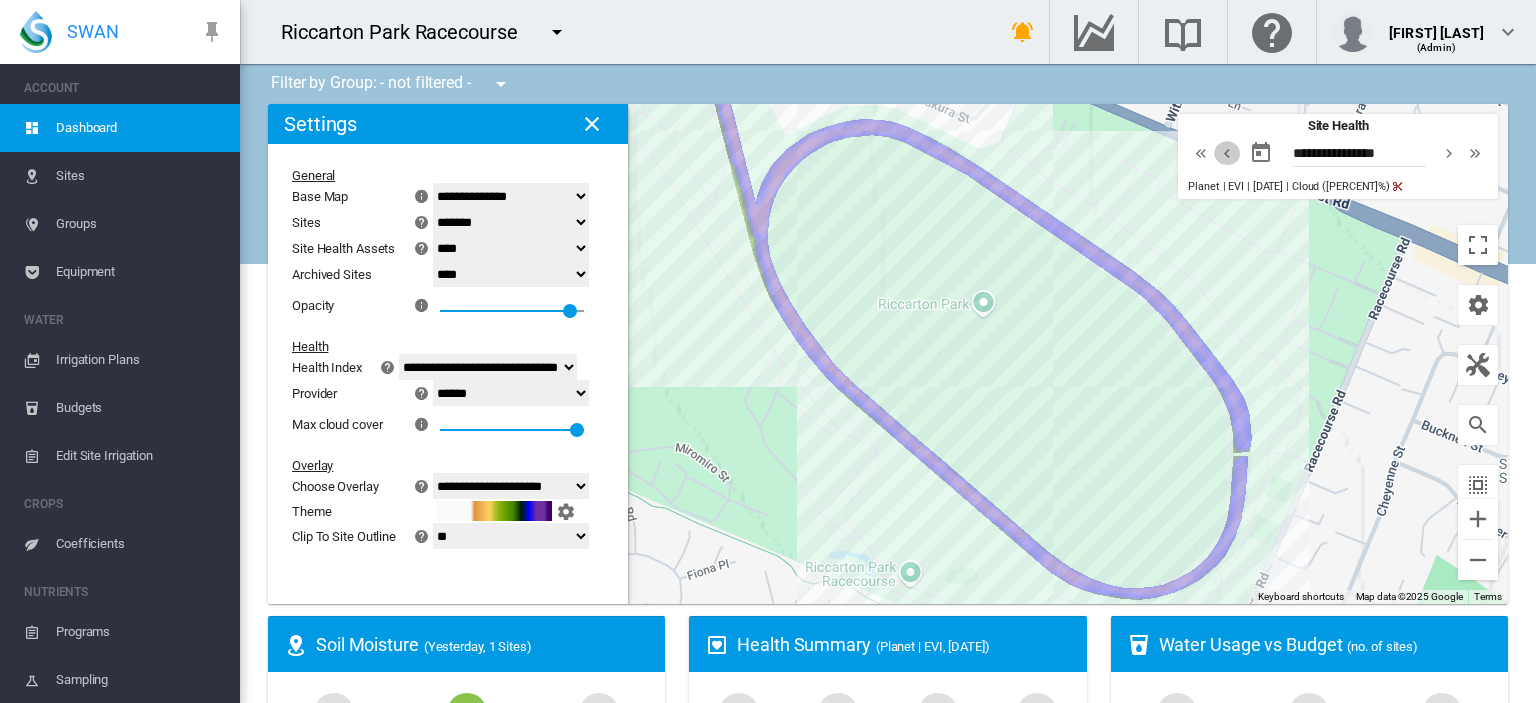 click at bounding box center (1227, 153) 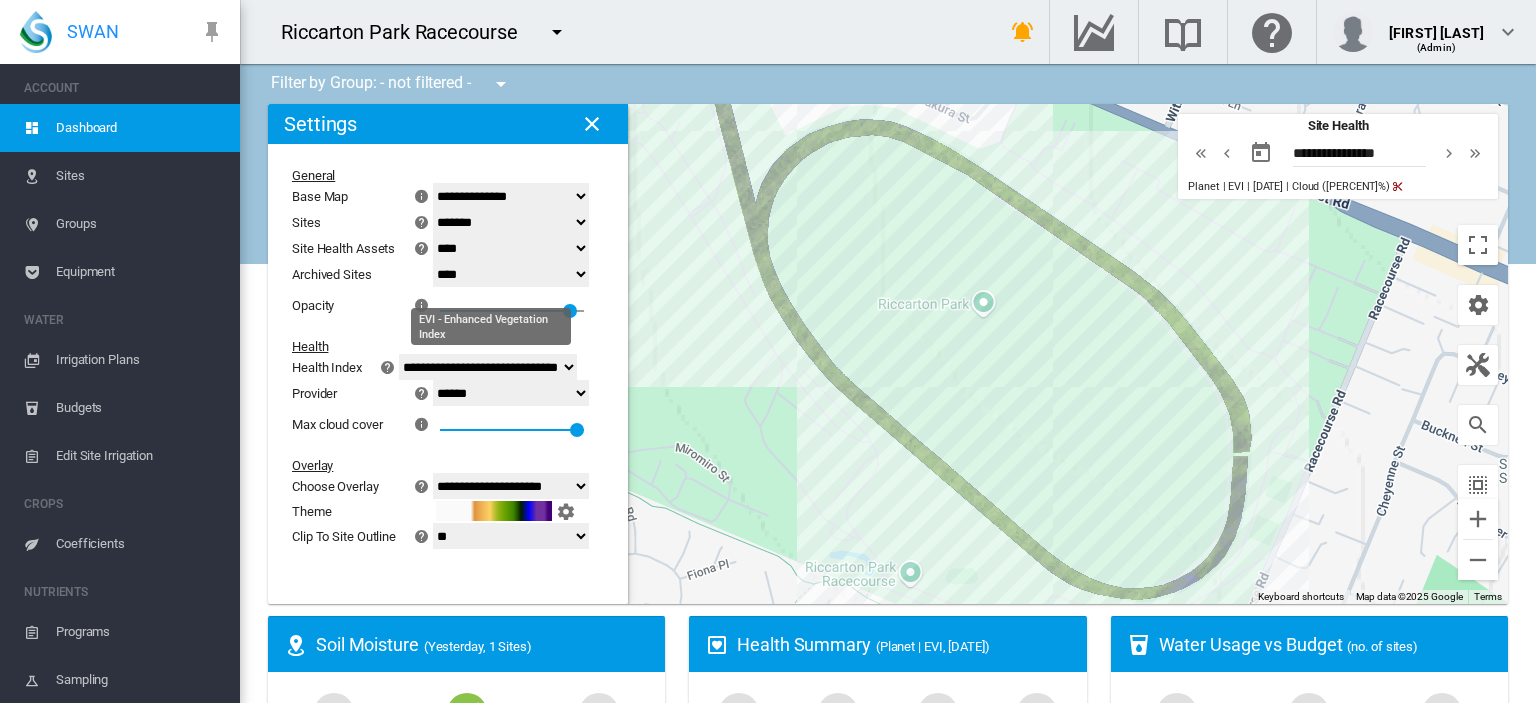 click on "**********" 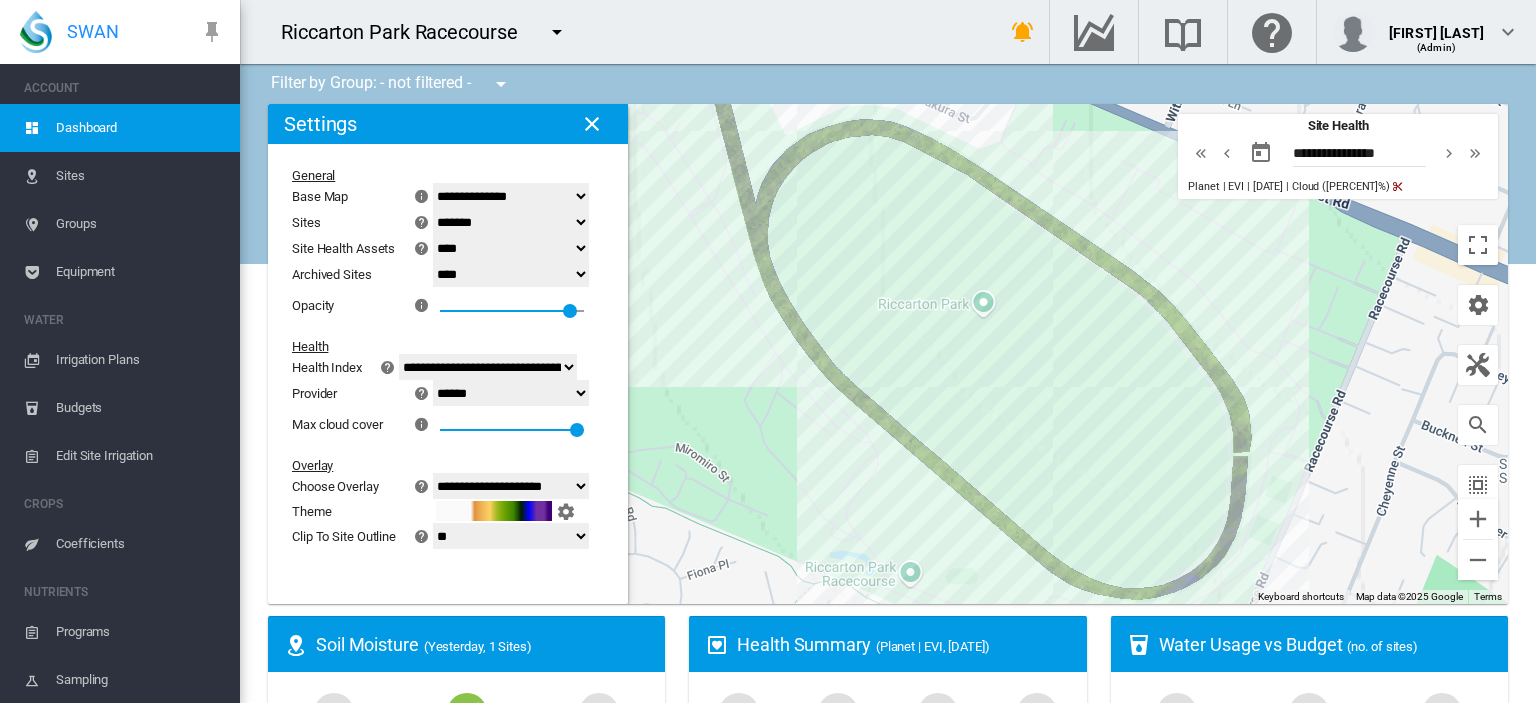 click on "**********" 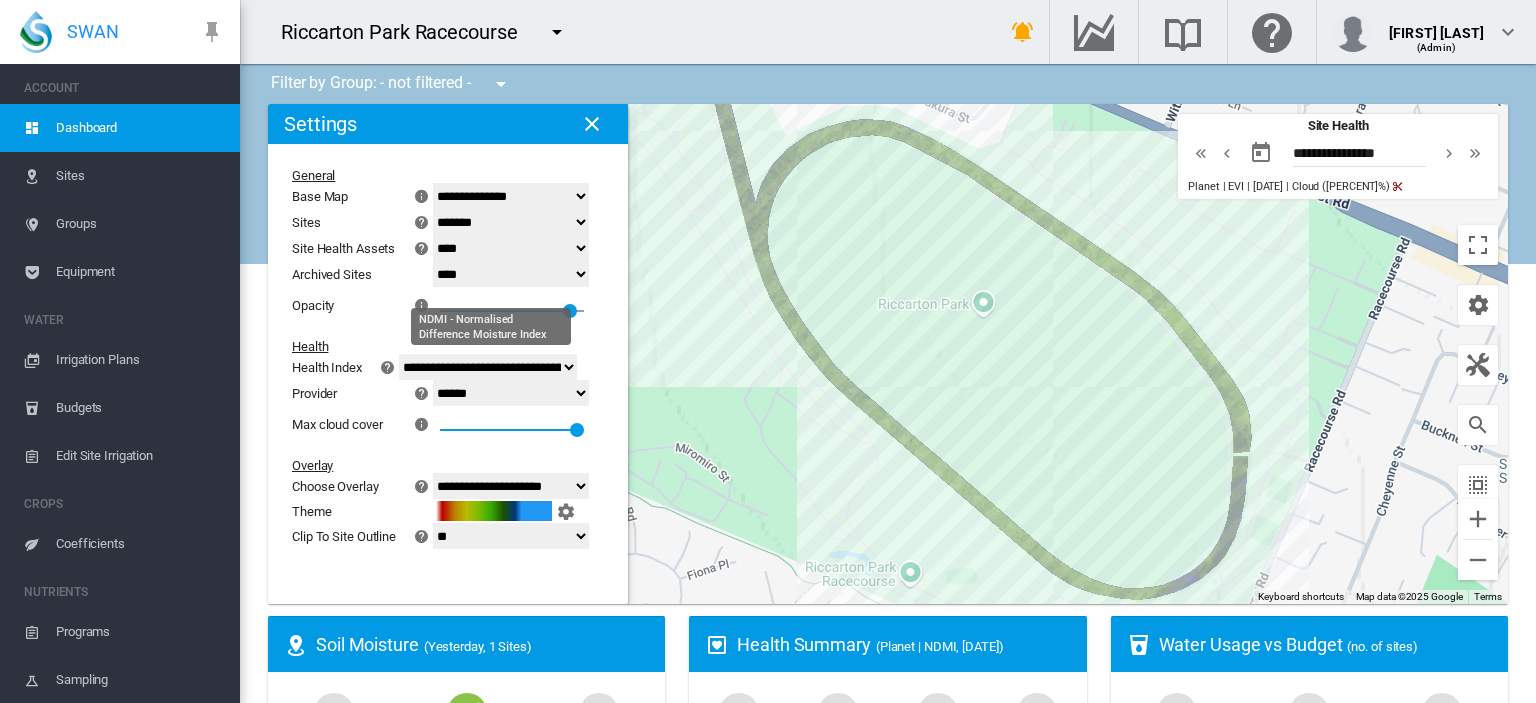 click on "**********" 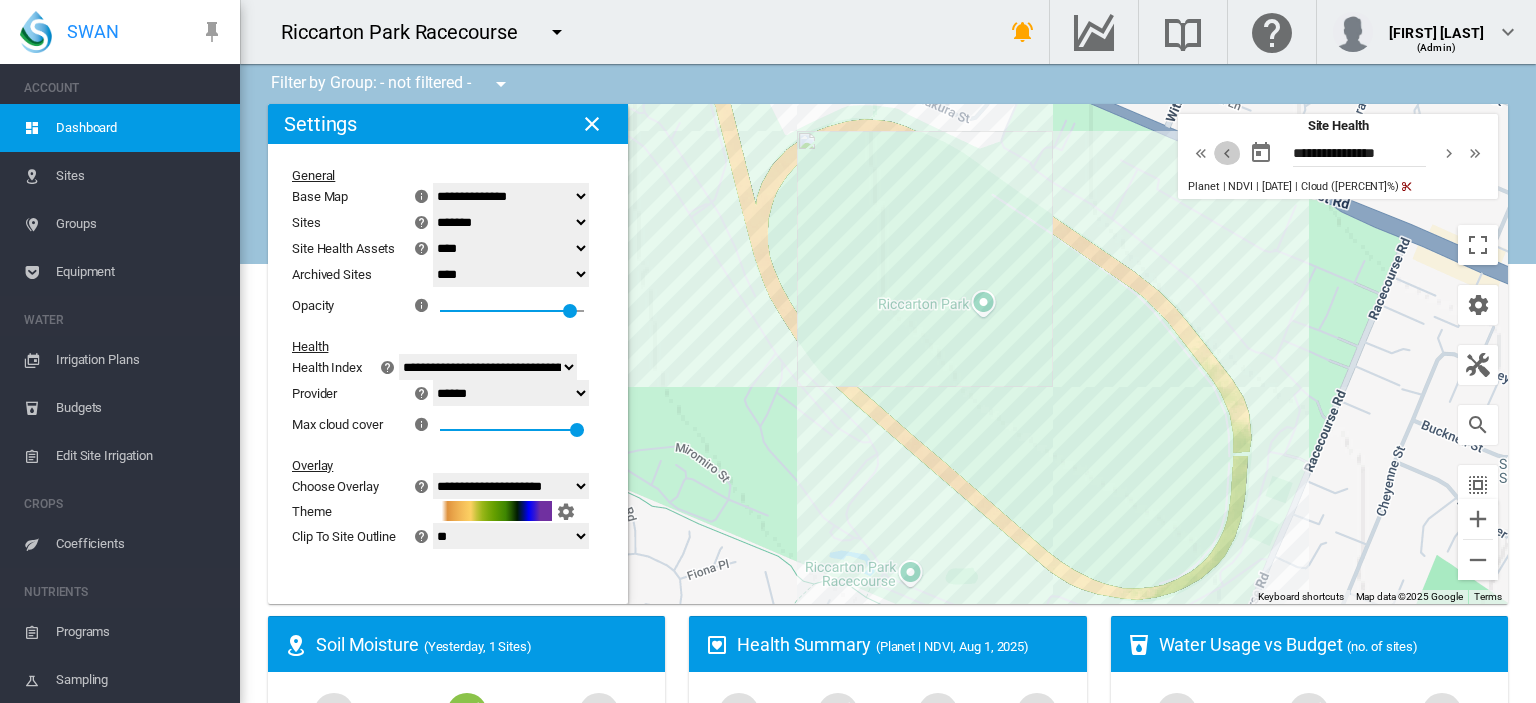 click at bounding box center [1227, 153] 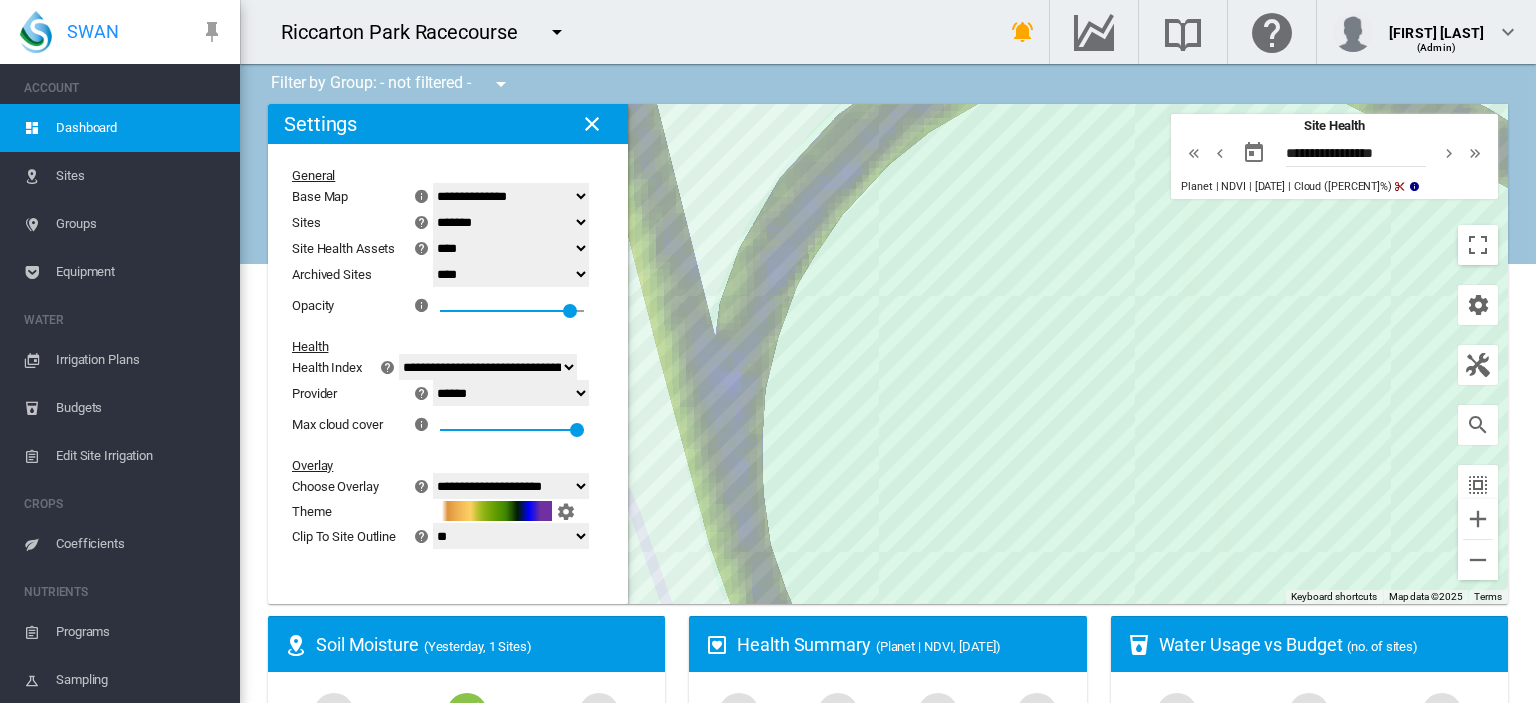 drag, startPoint x: 774, startPoint y: 295, endPoint x: 852, endPoint y: 531, distance: 248.55583 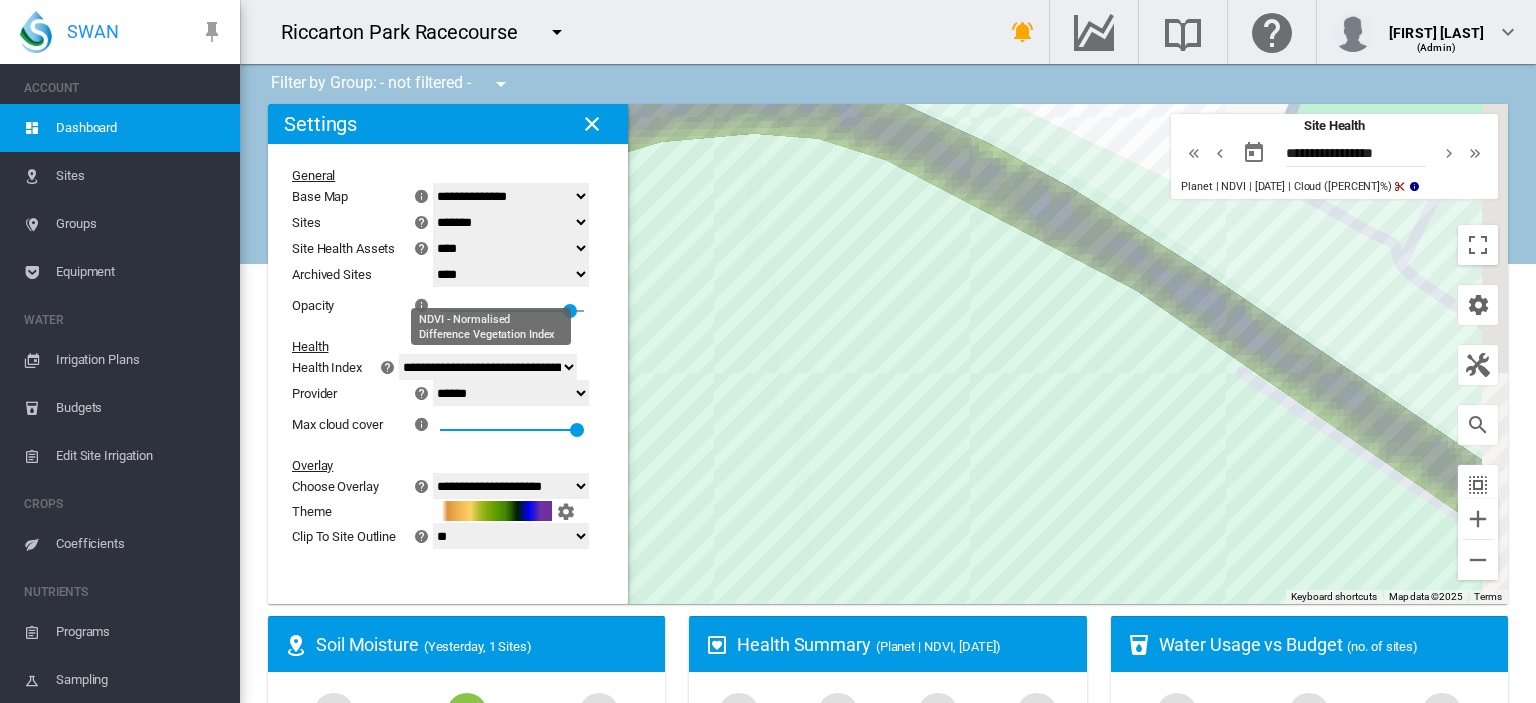 drag, startPoint x: 1011, startPoint y: 298, endPoint x: 583, endPoint y: 379, distance: 435.5973 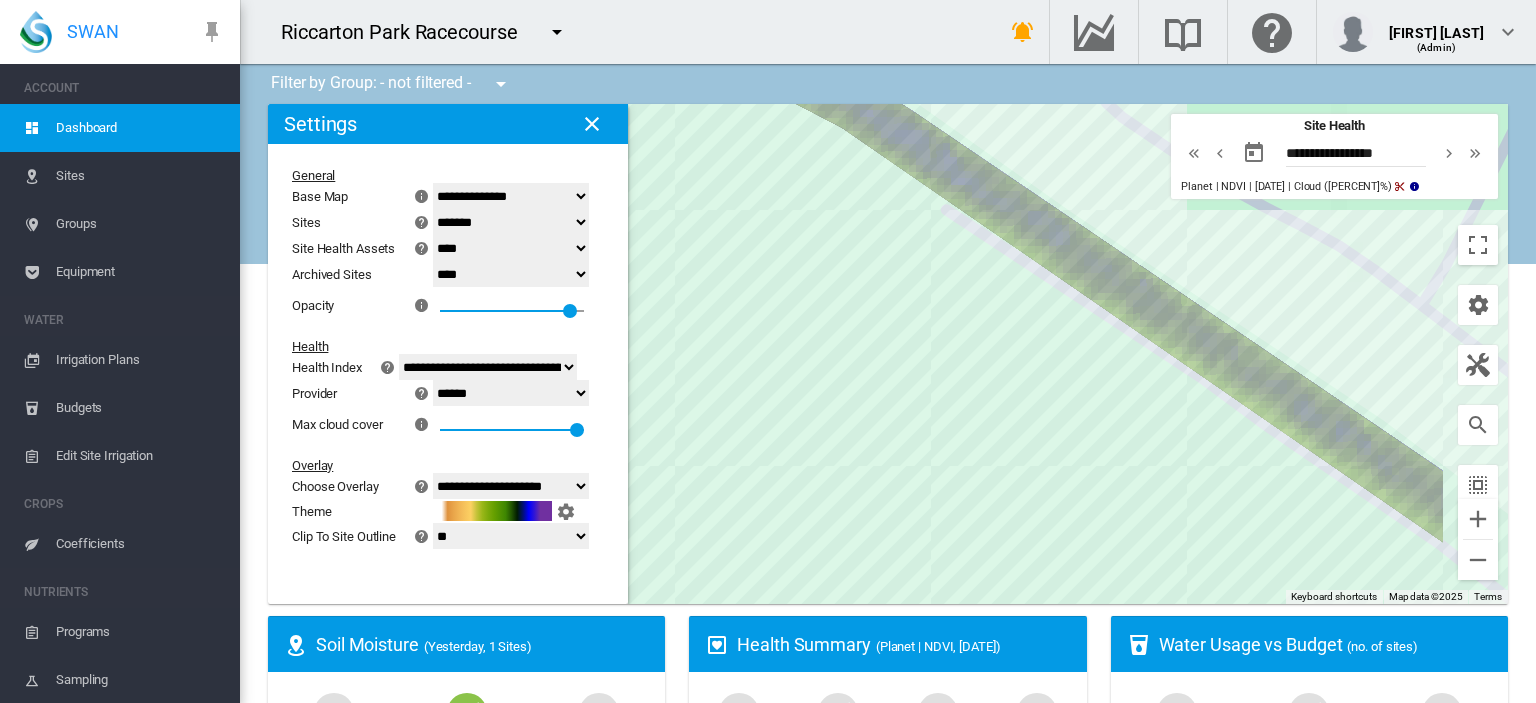 drag, startPoint x: 1057, startPoint y: 478, endPoint x: 758, endPoint y: 312, distance: 341.98978 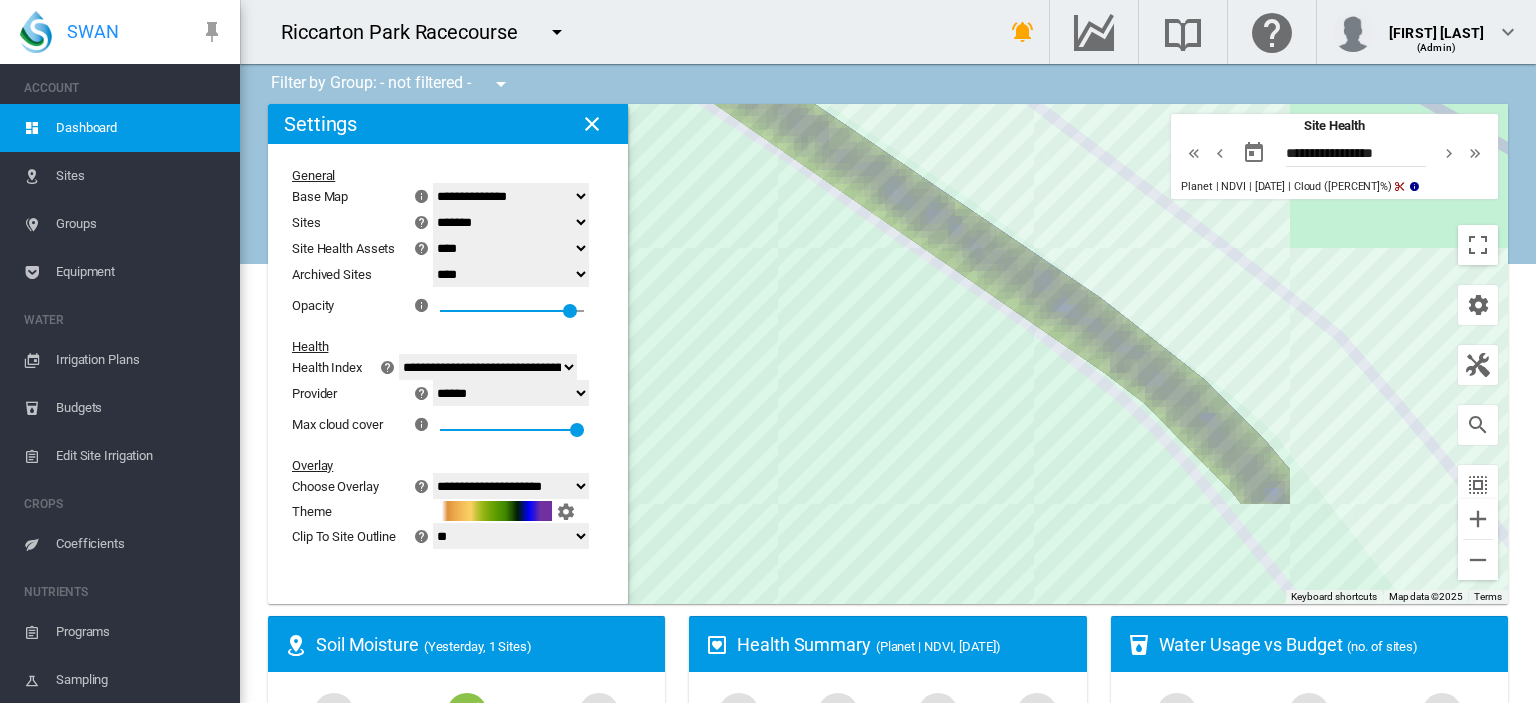 drag, startPoint x: 1209, startPoint y: 525, endPoint x: 793, endPoint y: 300, distance: 472.94925 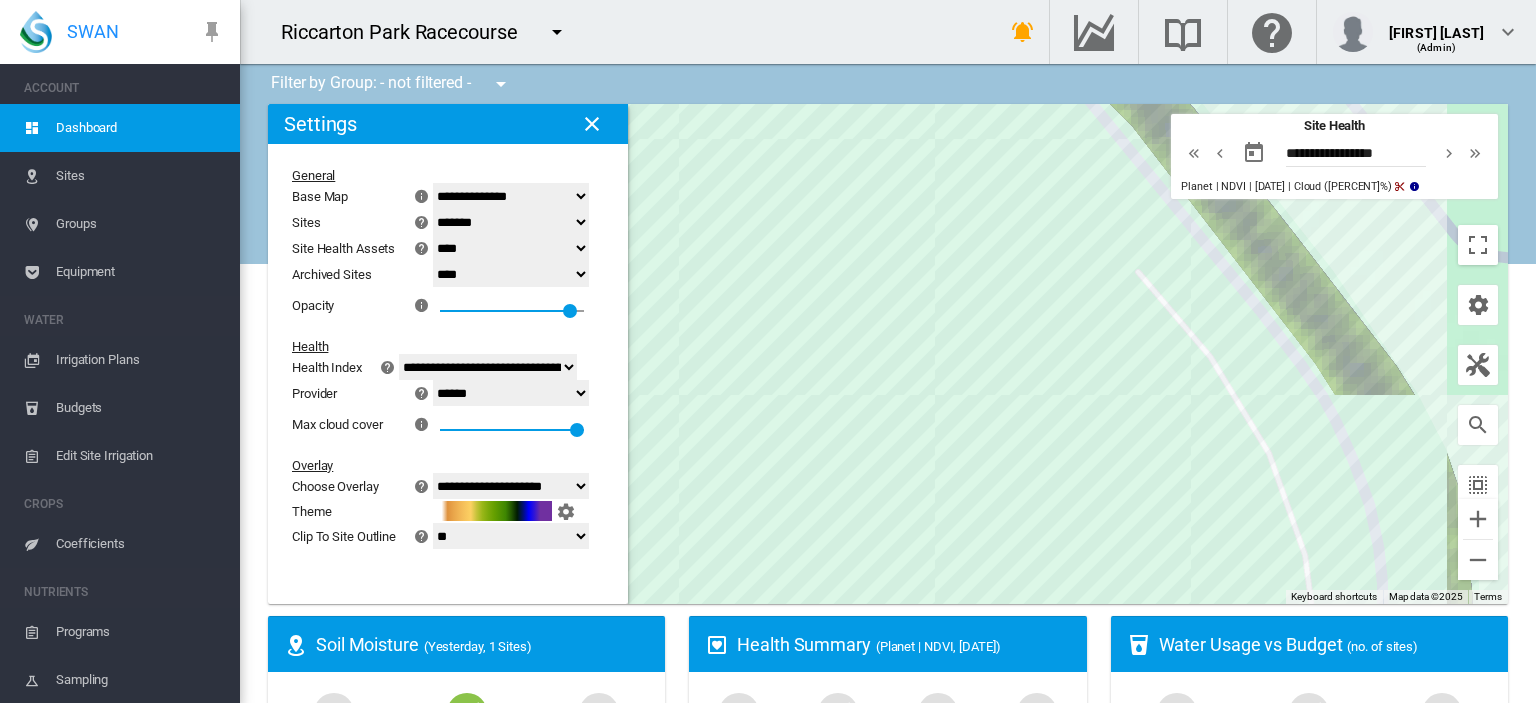 drag, startPoint x: 1060, startPoint y: 522, endPoint x: 965, endPoint y: 161, distance: 373.29077 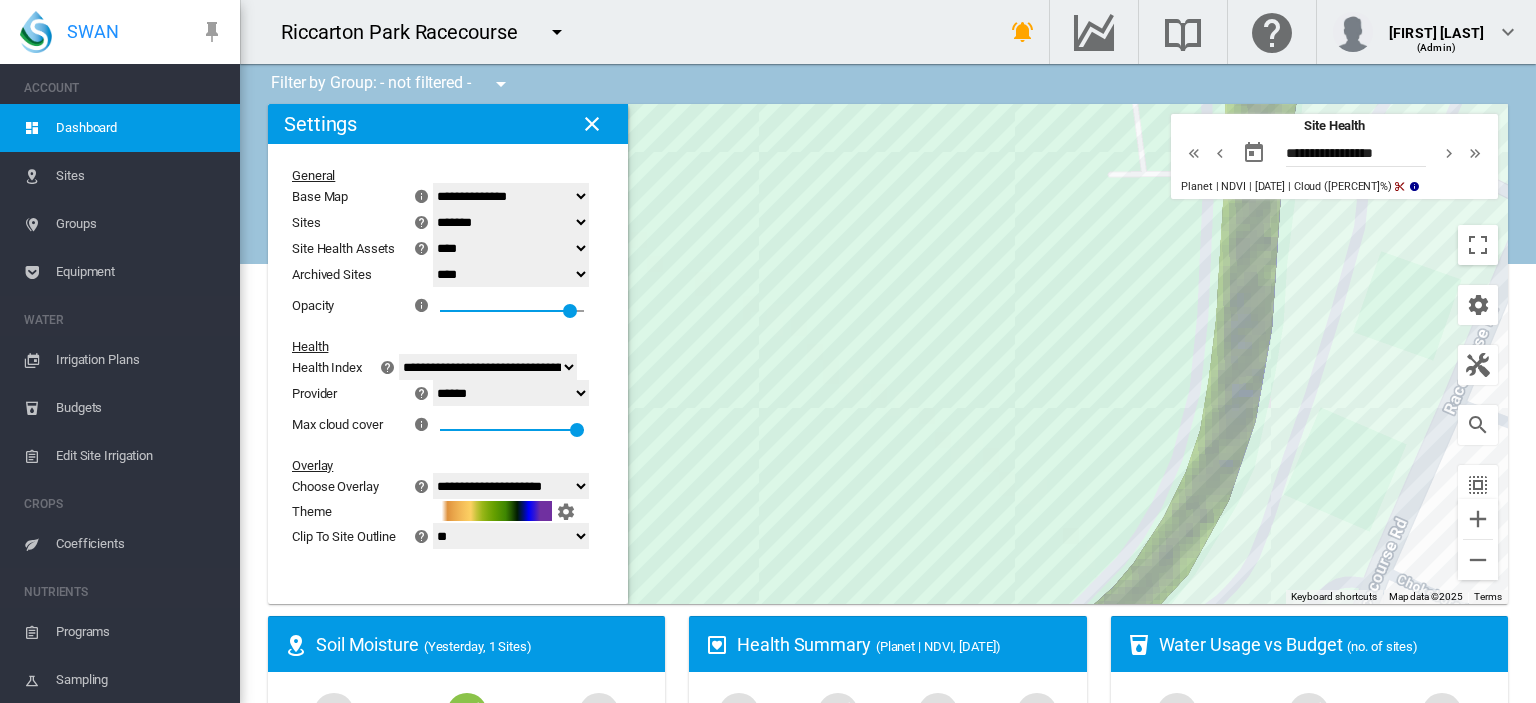 drag, startPoint x: 1062, startPoint y: 573, endPoint x: 886, endPoint y: 72, distance: 531.0151 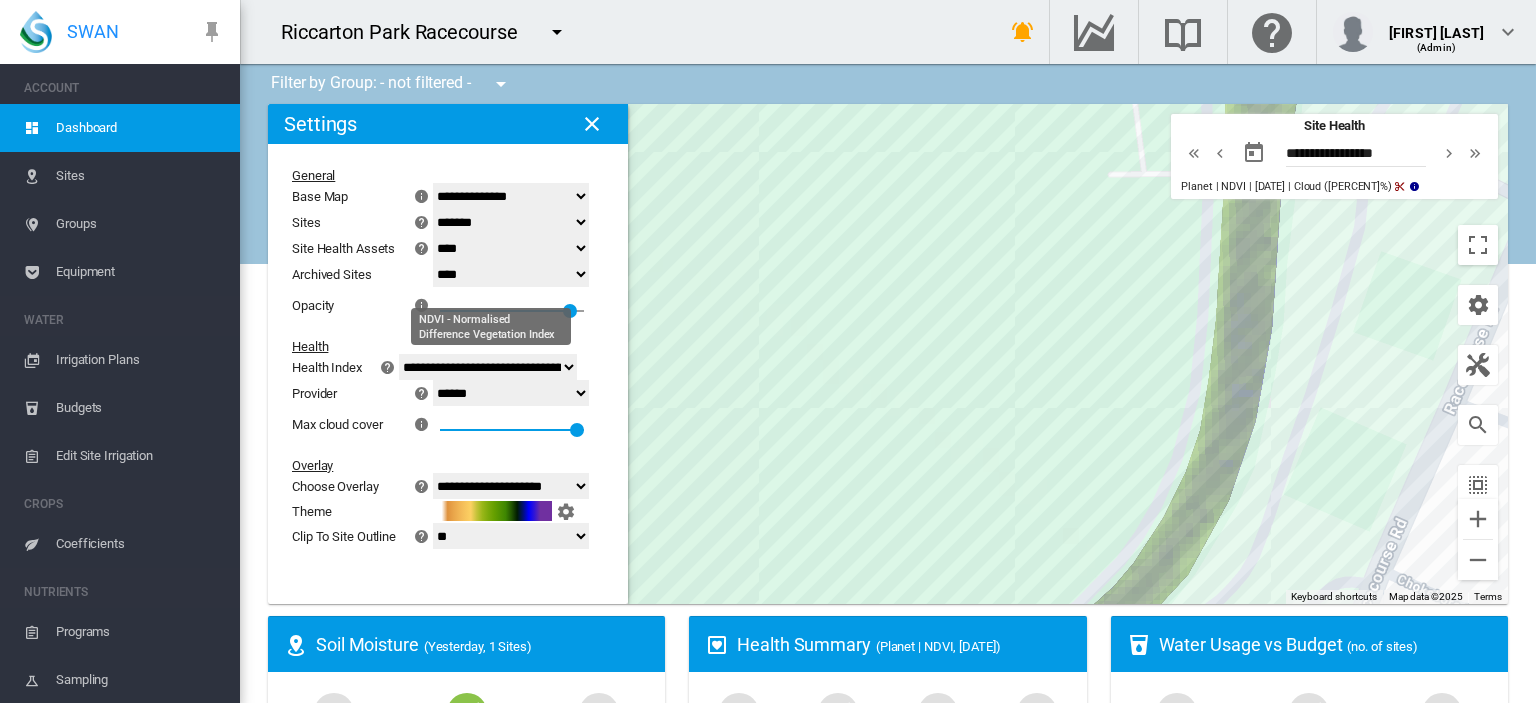 click on "**********" 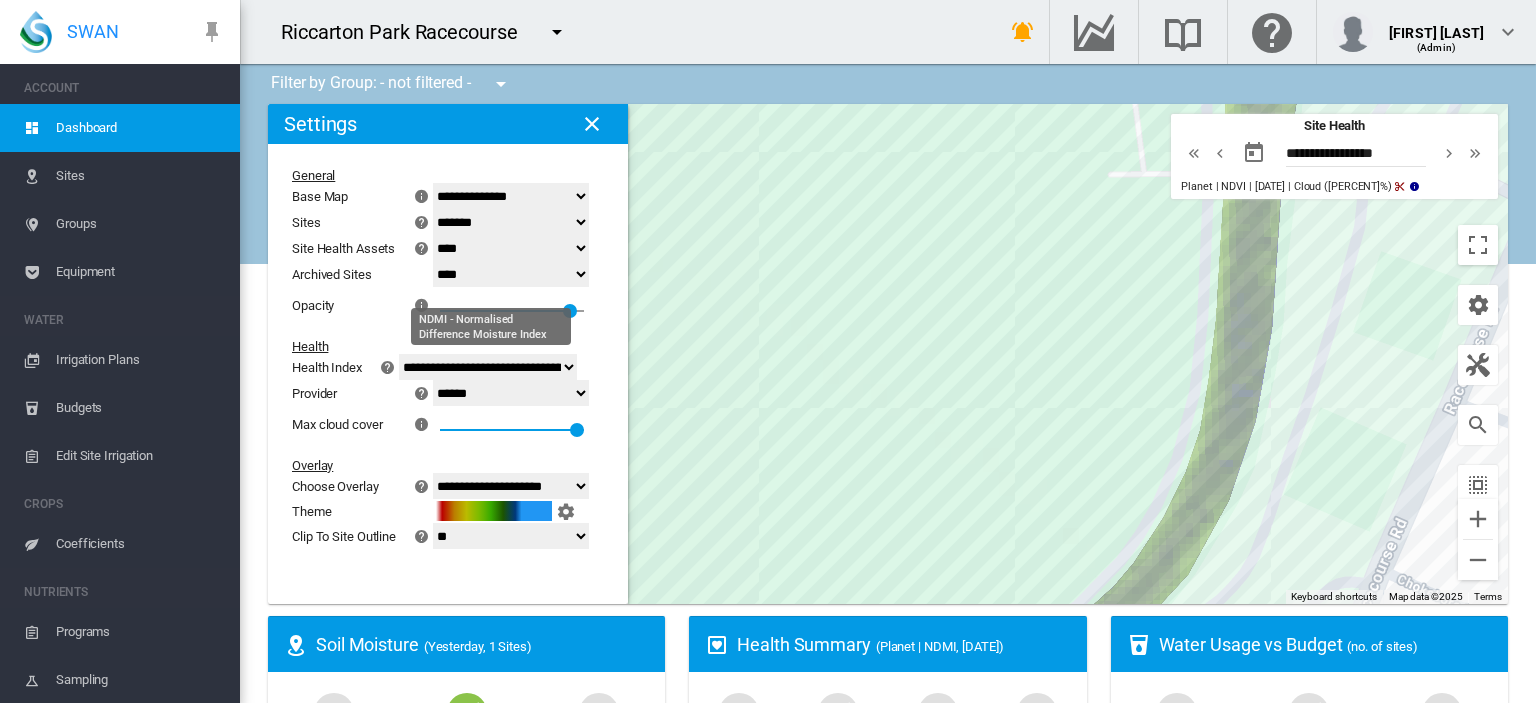 click on "**********" 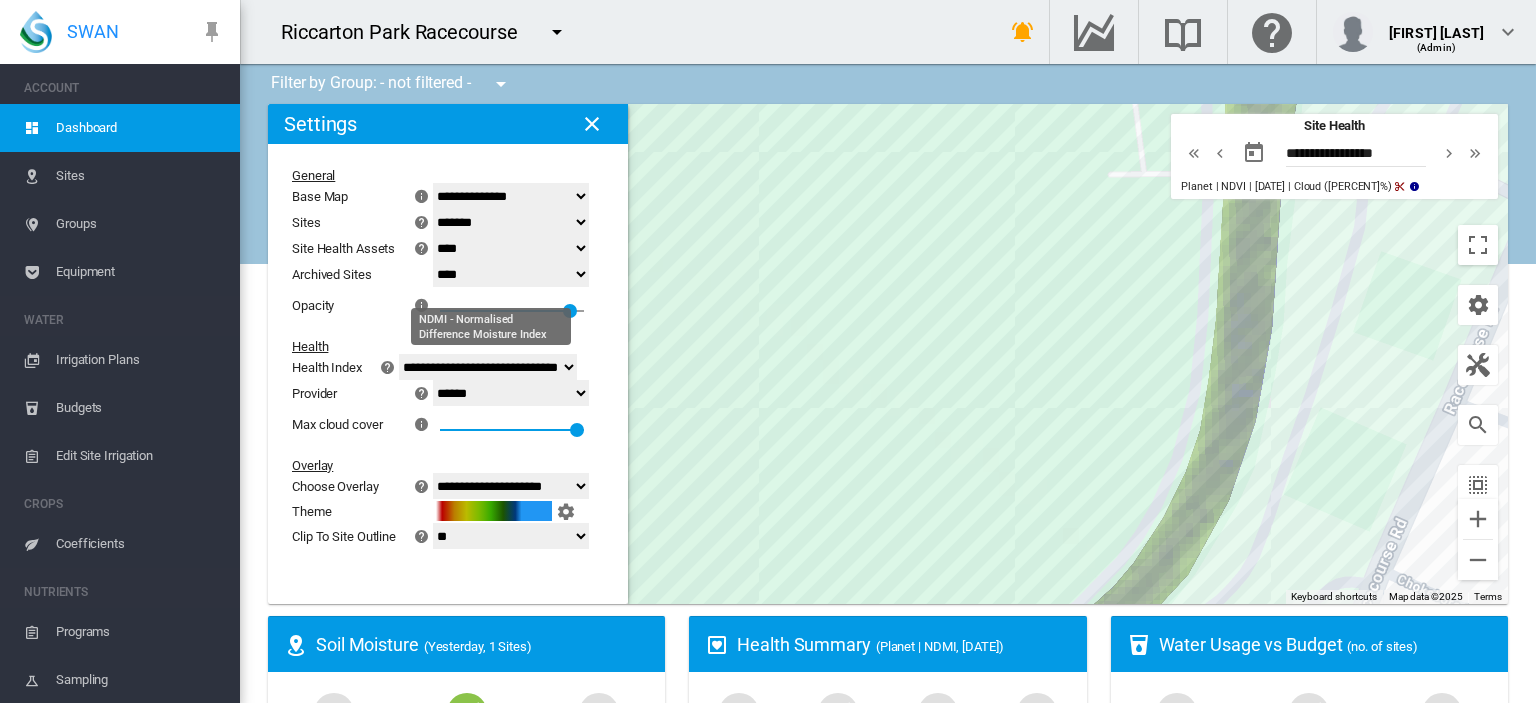 click on "**********" 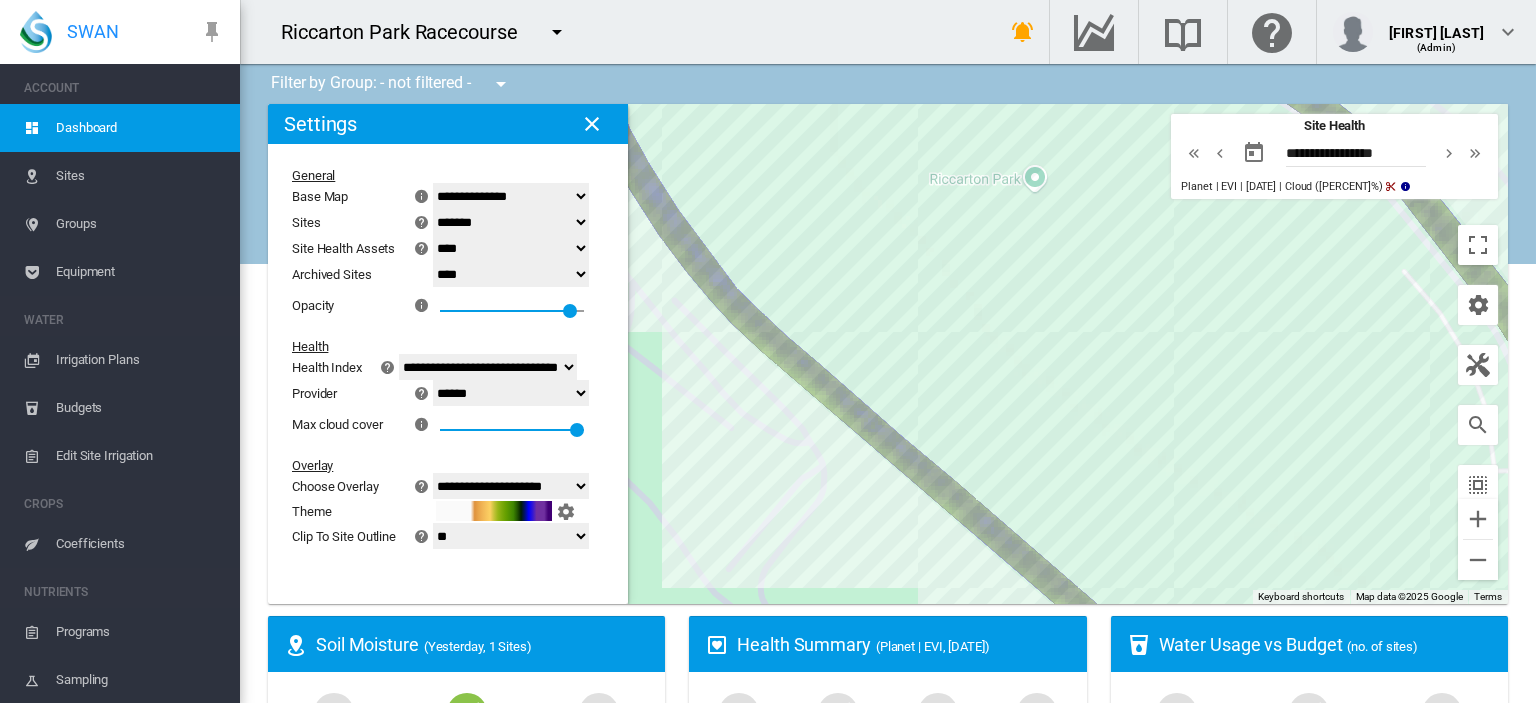 drag, startPoint x: 964, startPoint y: 435, endPoint x: 1384, endPoint y: 587, distance: 446.6587 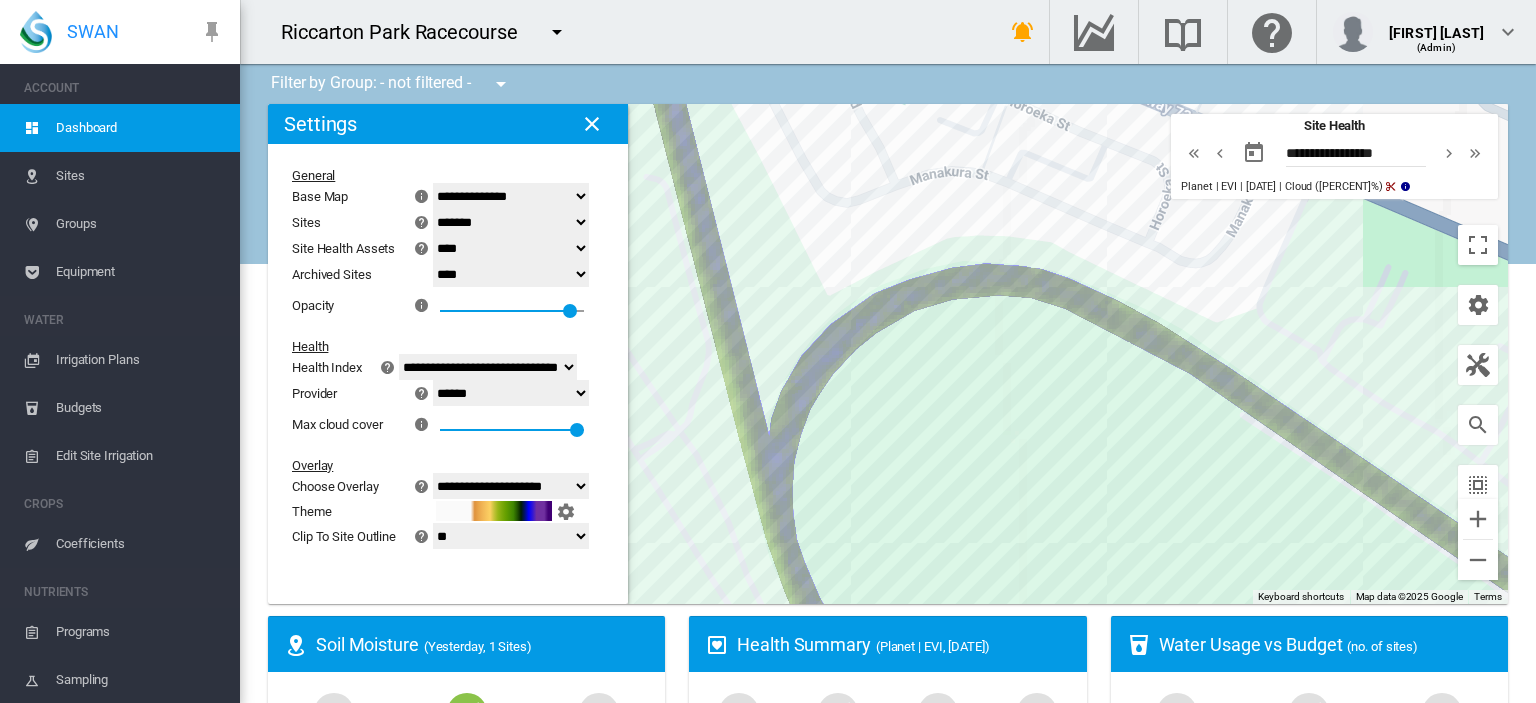 drag, startPoint x: 940, startPoint y: 264, endPoint x: 1140, endPoint y: 742, distance: 518.1544 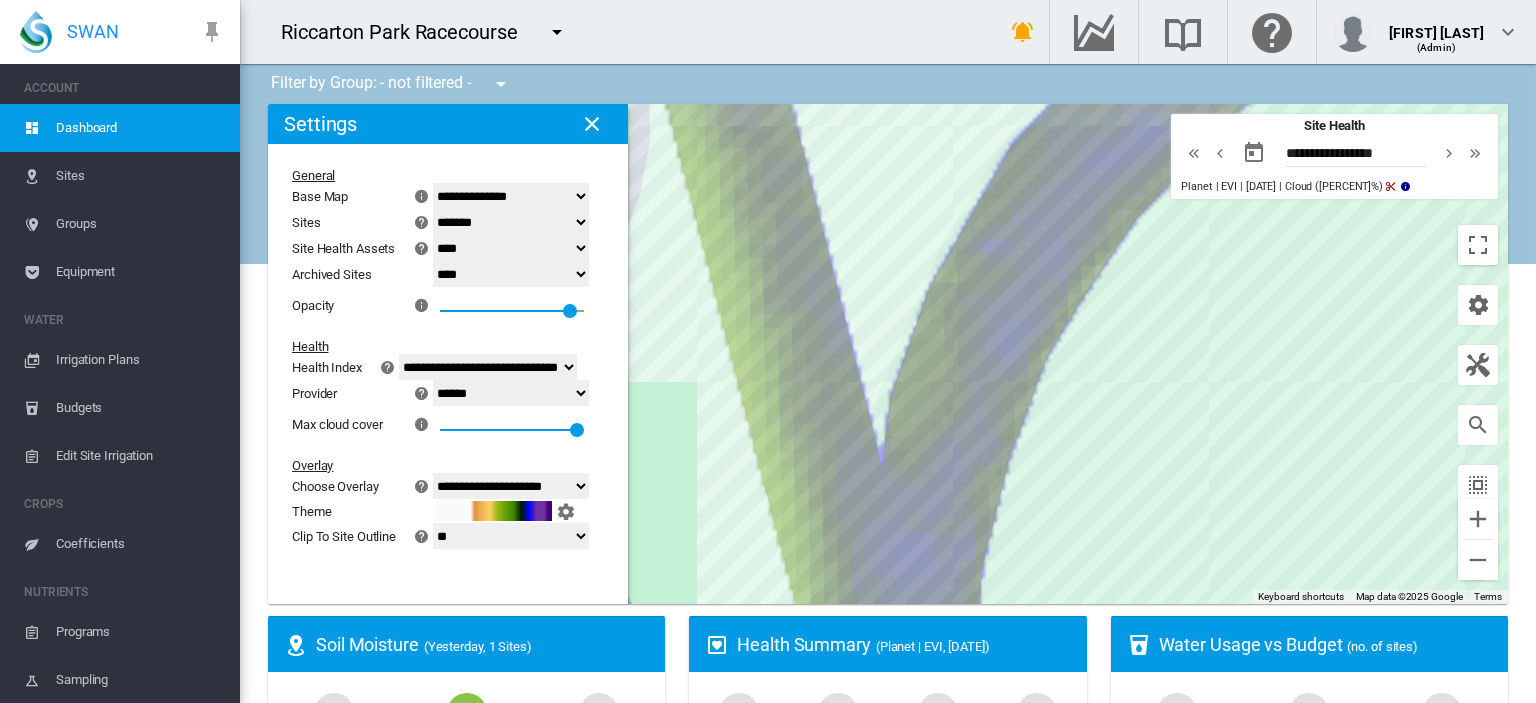 drag, startPoint x: 890, startPoint y: 467, endPoint x: 1329, endPoint y: 561, distance: 448.951 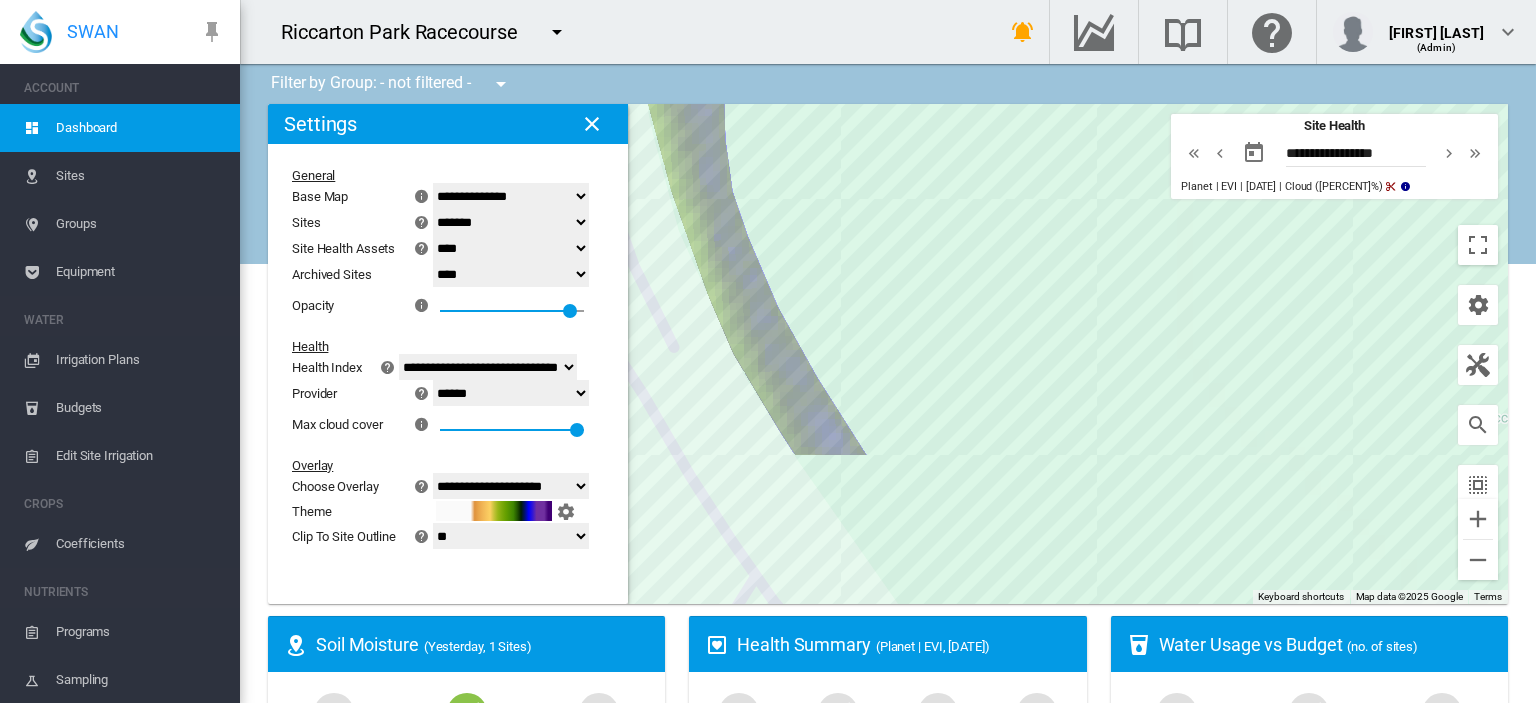 drag, startPoint x: 988, startPoint y: 451, endPoint x: 735, endPoint y: 3, distance: 514.5027 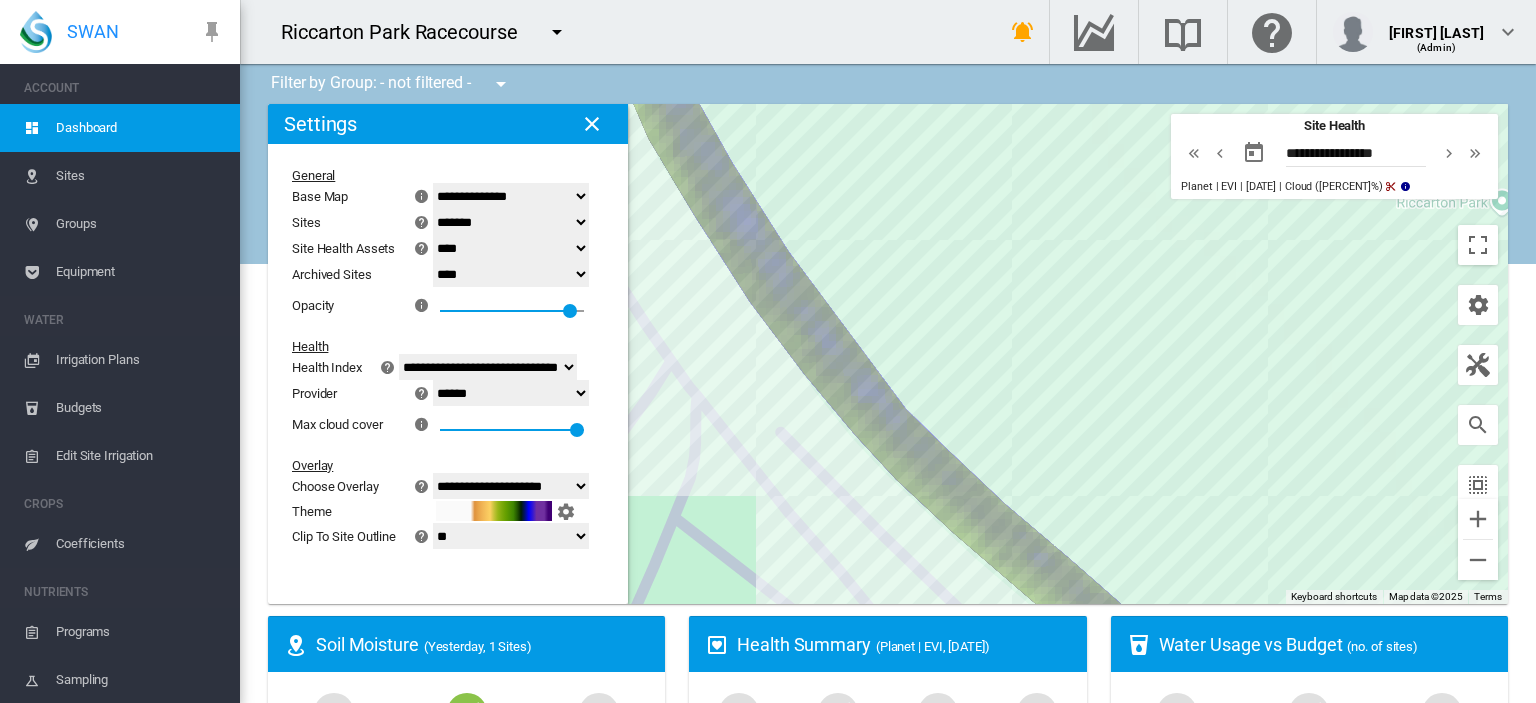 drag, startPoint x: 1065, startPoint y: 543, endPoint x: 980, endPoint y: 326, distance: 233.05363 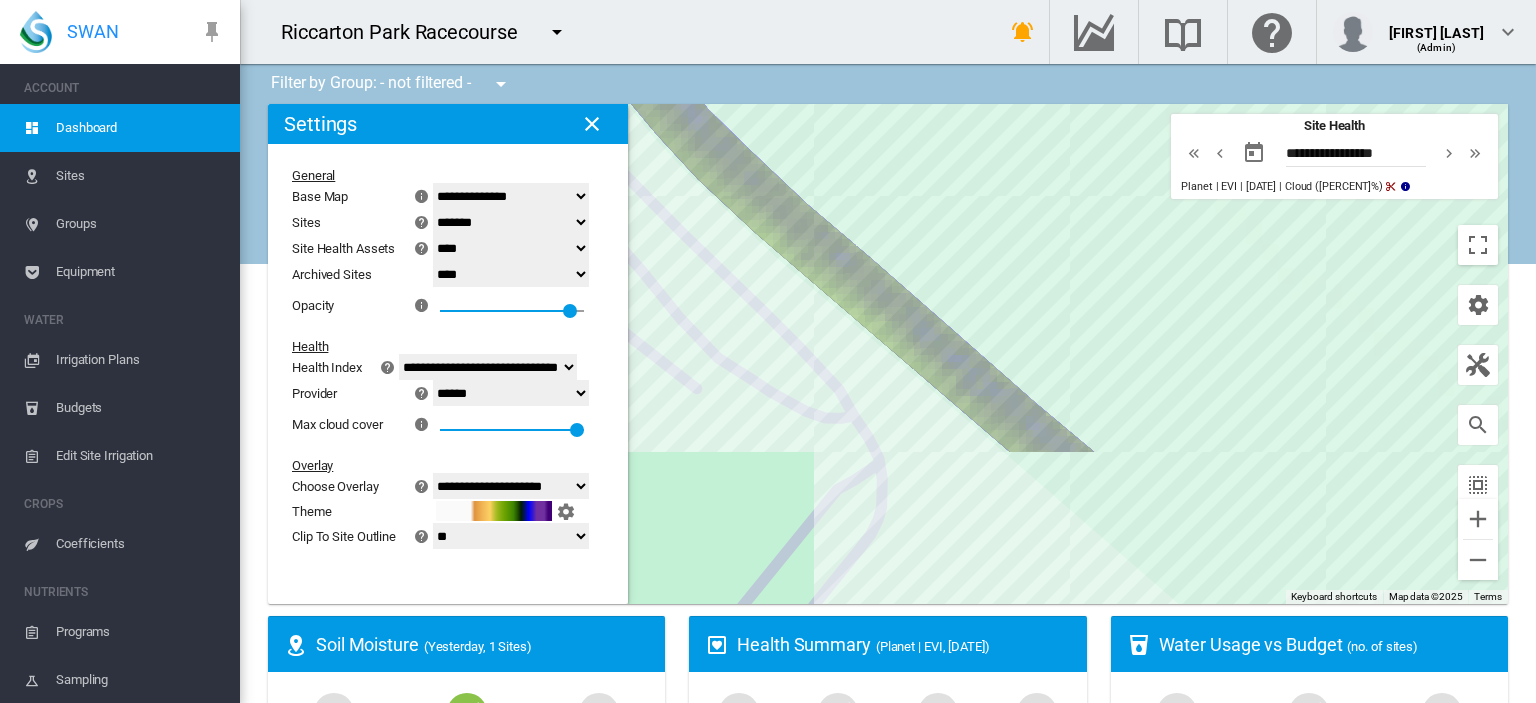 drag, startPoint x: 1149, startPoint y: 539, endPoint x: 949, endPoint y: 239, distance: 360.5551 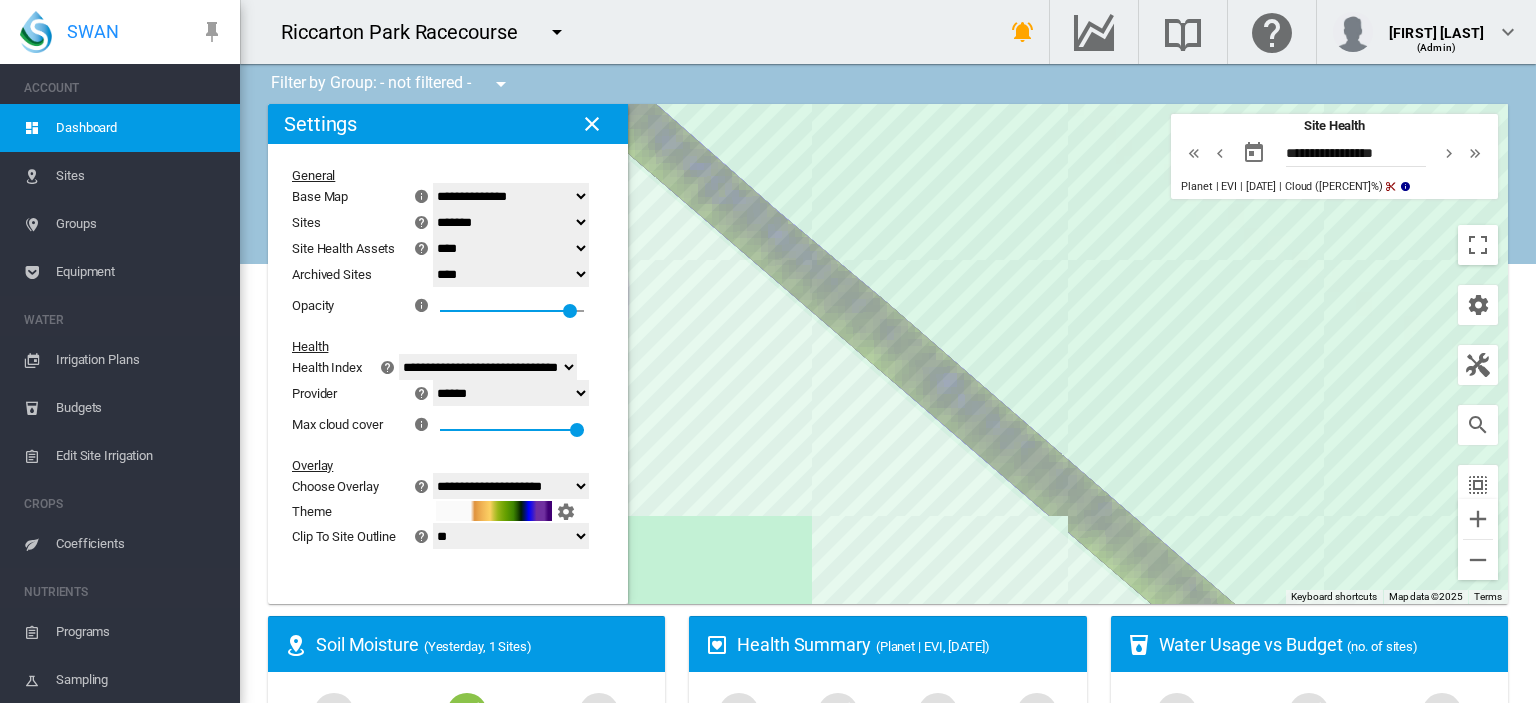 drag, startPoint x: 1225, startPoint y: 467, endPoint x: 958, endPoint y: 267, distance: 333.60007 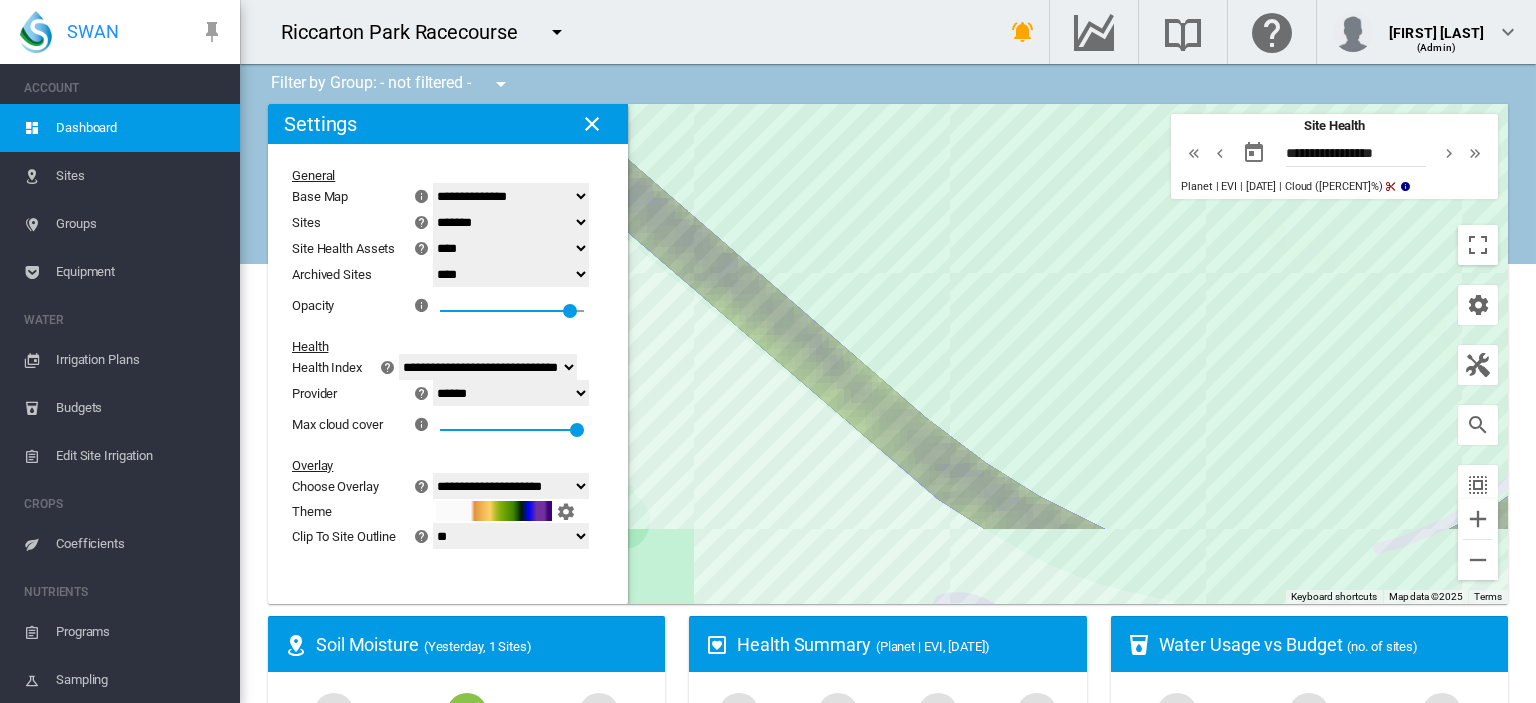 drag, startPoint x: 1290, startPoint y: 518, endPoint x: 914, endPoint y: 279, distance: 445.53003 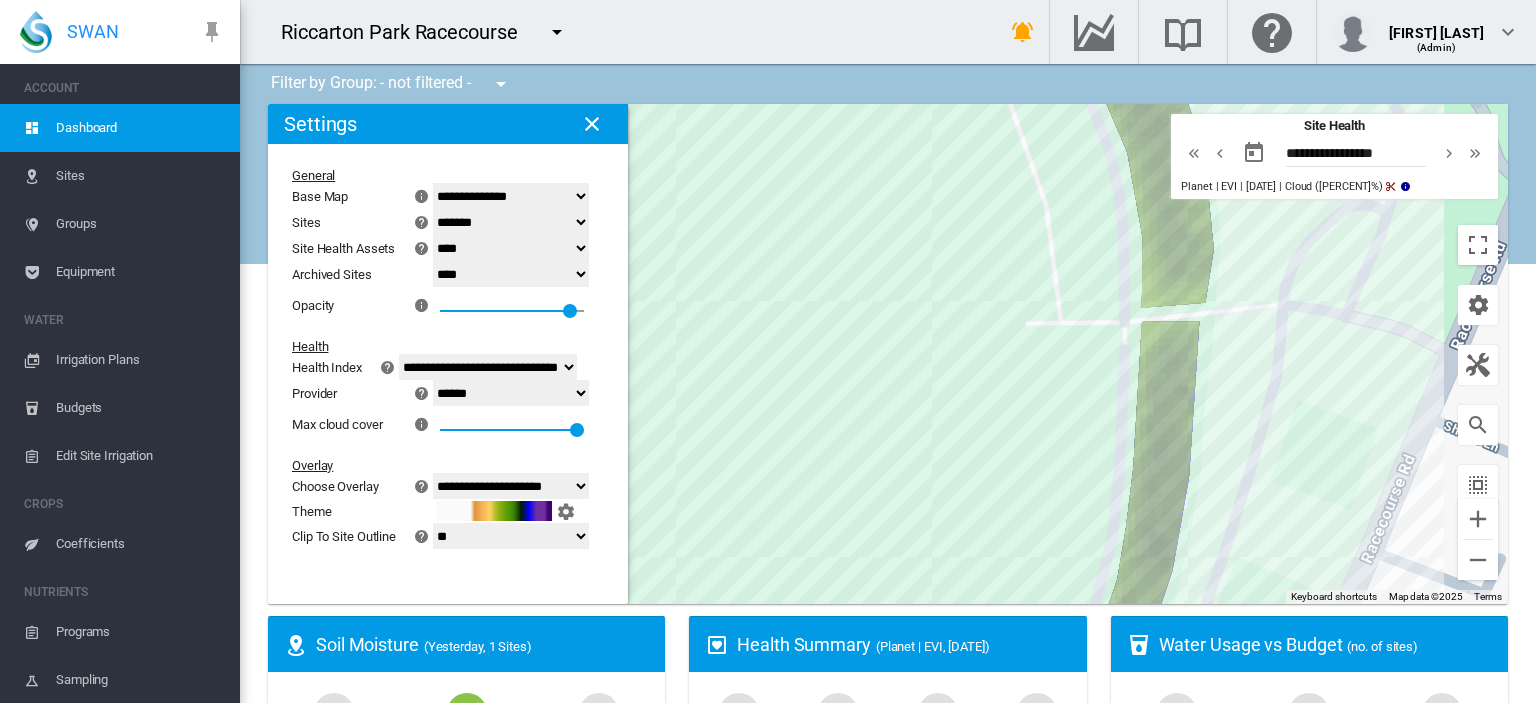 drag, startPoint x: 1308, startPoint y: 420, endPoint x: 778, endPoint y: 706, distance: 602.2425 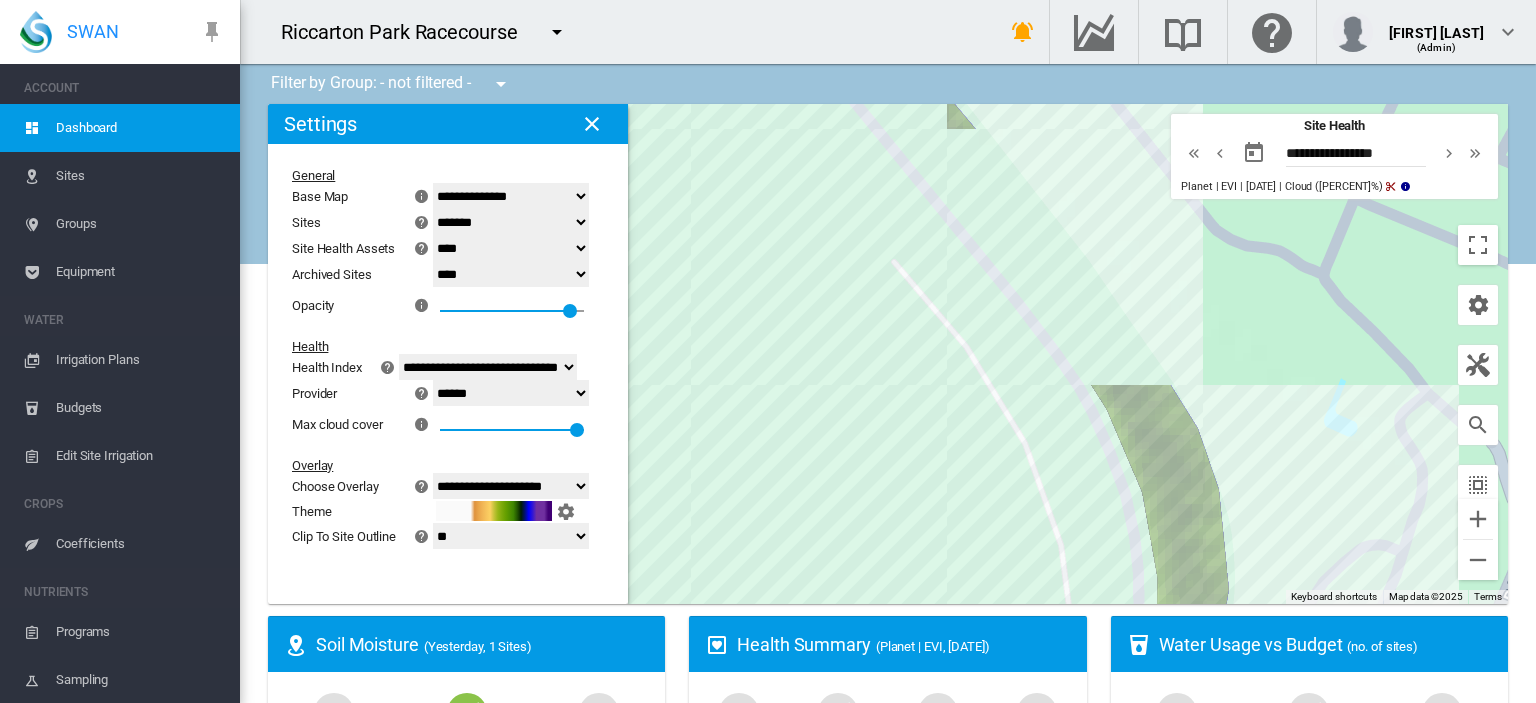 drag, startPoint x: 834, startPoint y: 396, endPoint x: 849, endPoint y: 742, distance: 346.32498 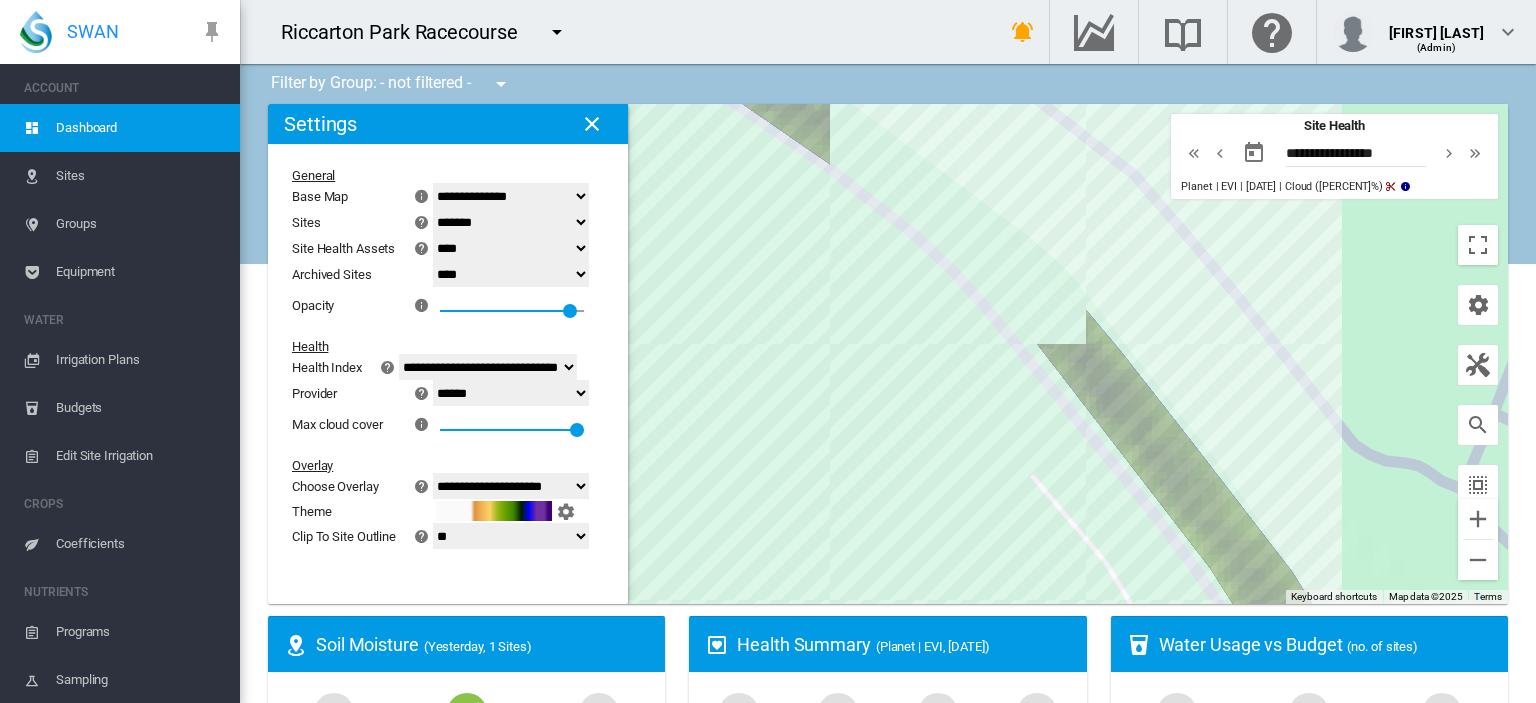 drag, startPoint x: 790, startPoint y: 426, endPoint x: 932, endPoint y: 644, distance: 260.1692 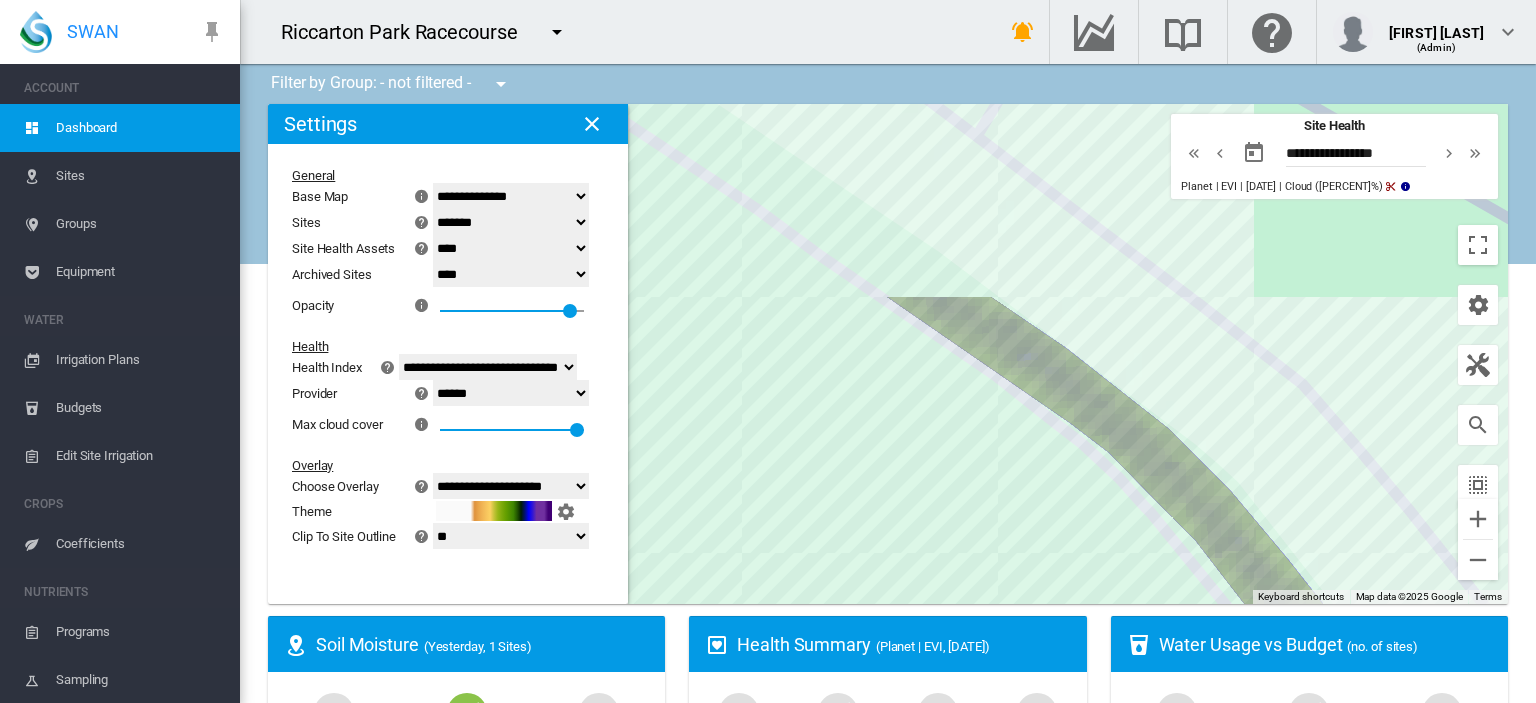 drag, startPoint x: 799, startPoint y: 337, endPoint x: 992, endPoint y: 555, distance: 291.15802 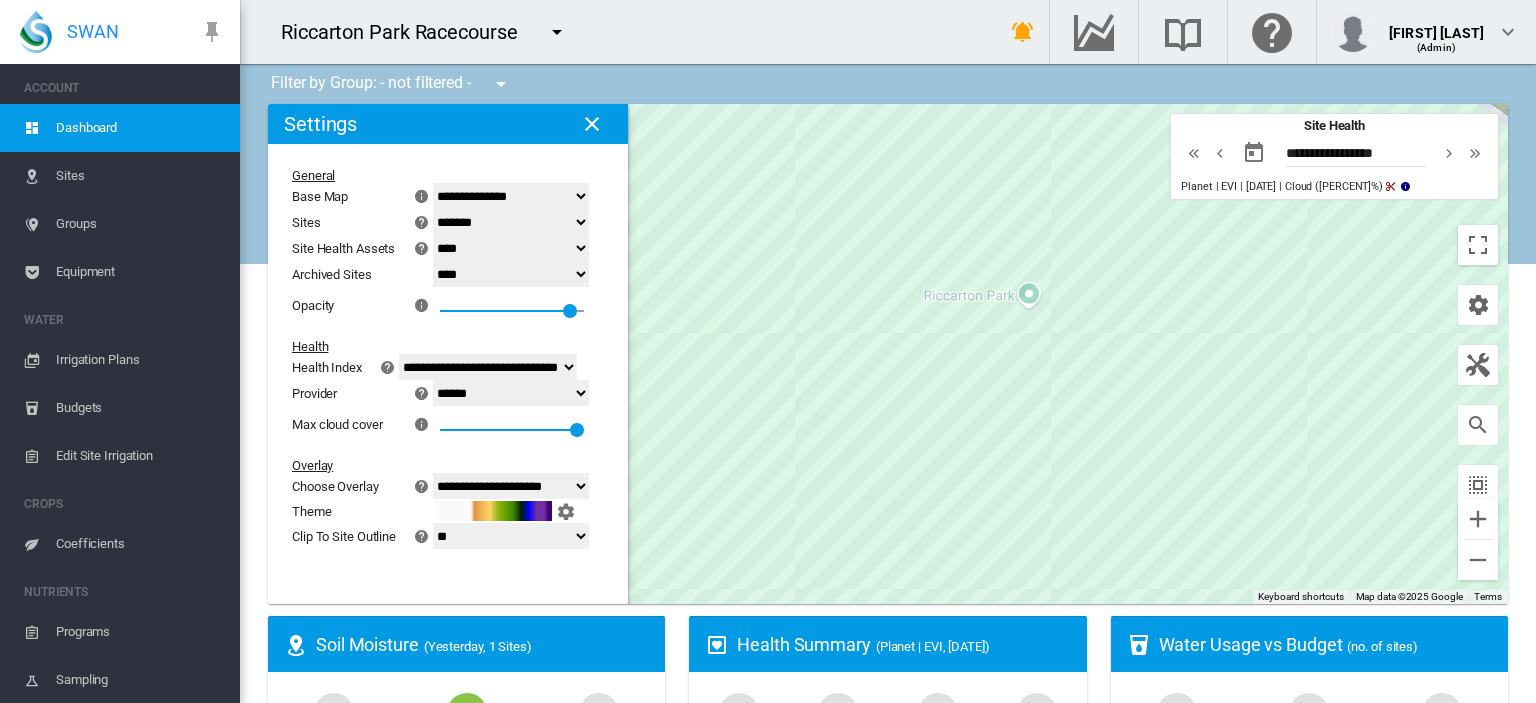 drag, startPoint x: 750, startPoint y: 315, endPoint x: 1284, endPoint y: 94, distance: 577.92474 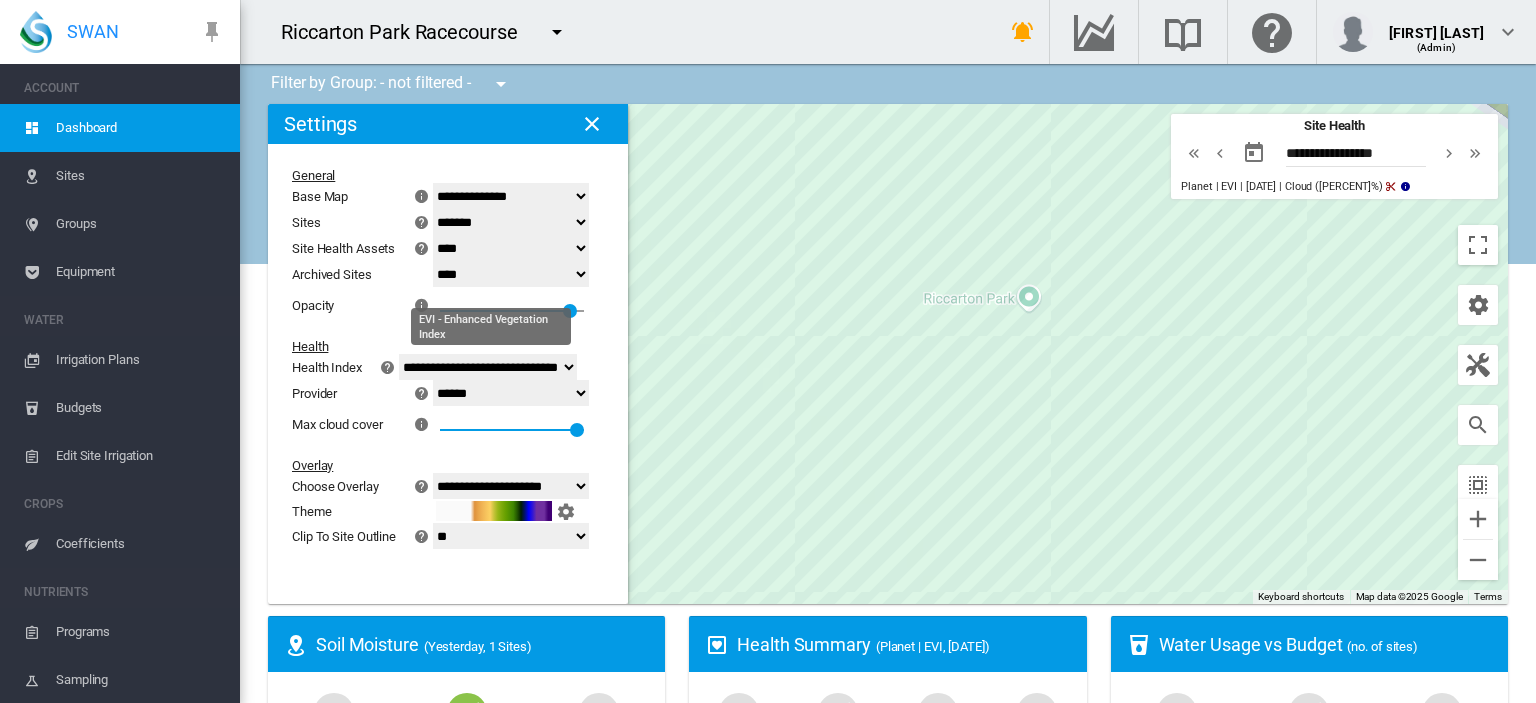 click on "**********" 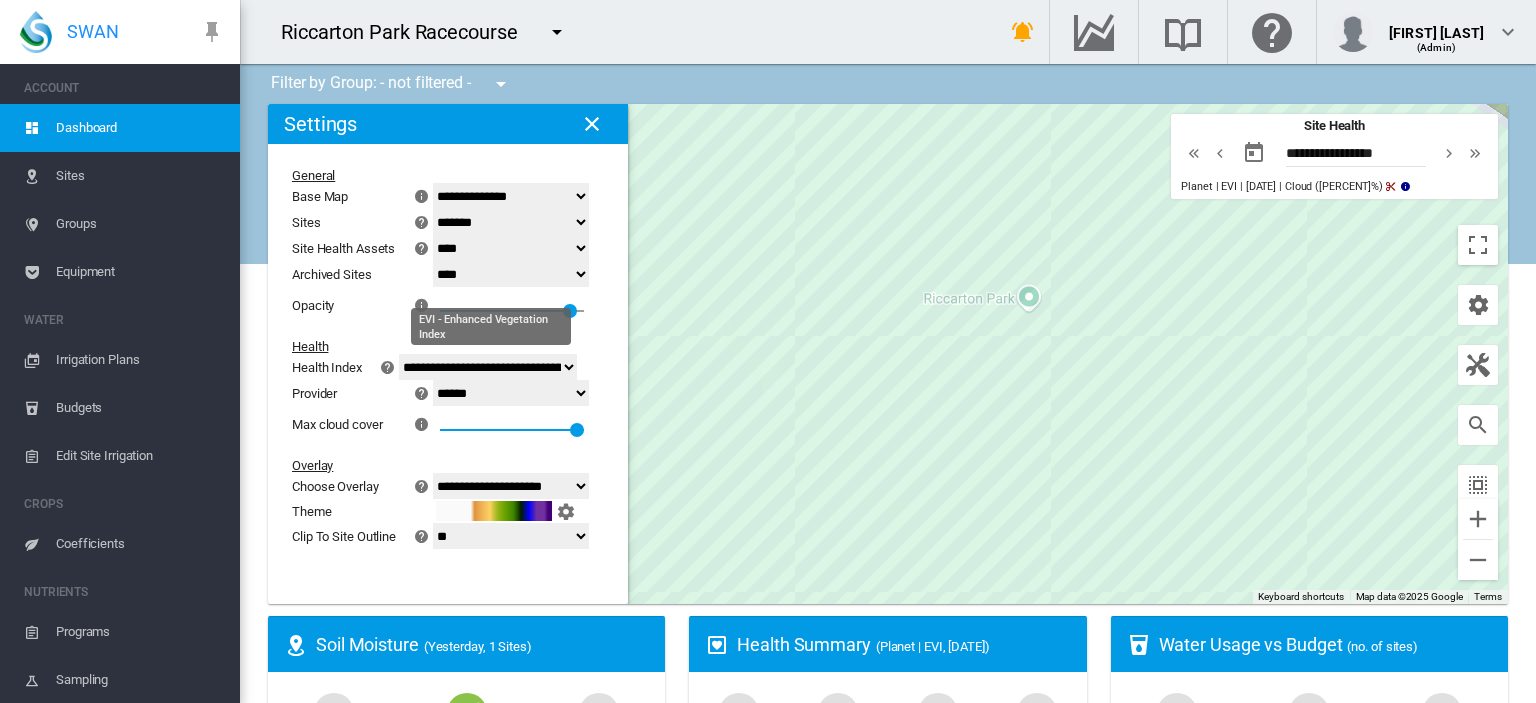 click on "**********" 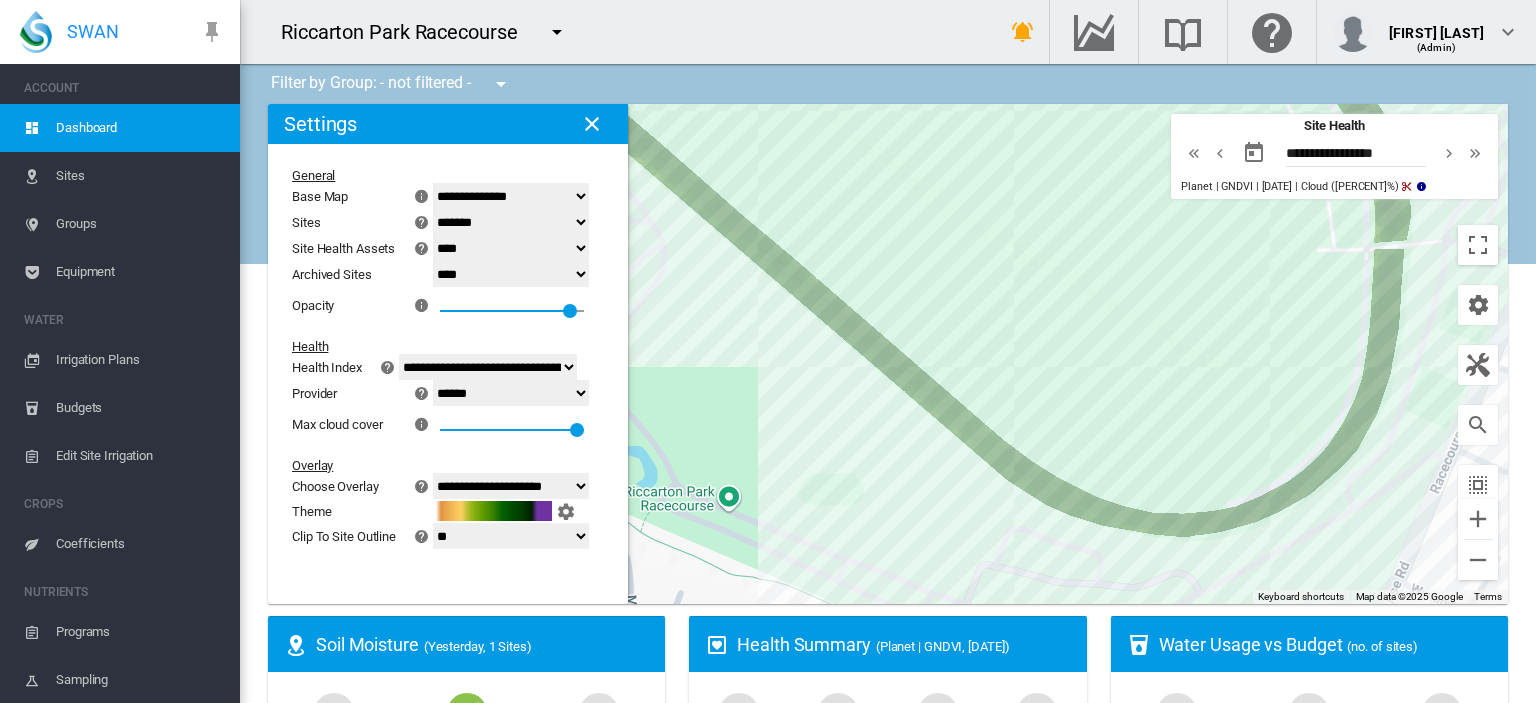 drag, startPoint x: 1286, startPoint y: 356, endPoint x: 1129, endPoint y: -41, distance: 426.91684 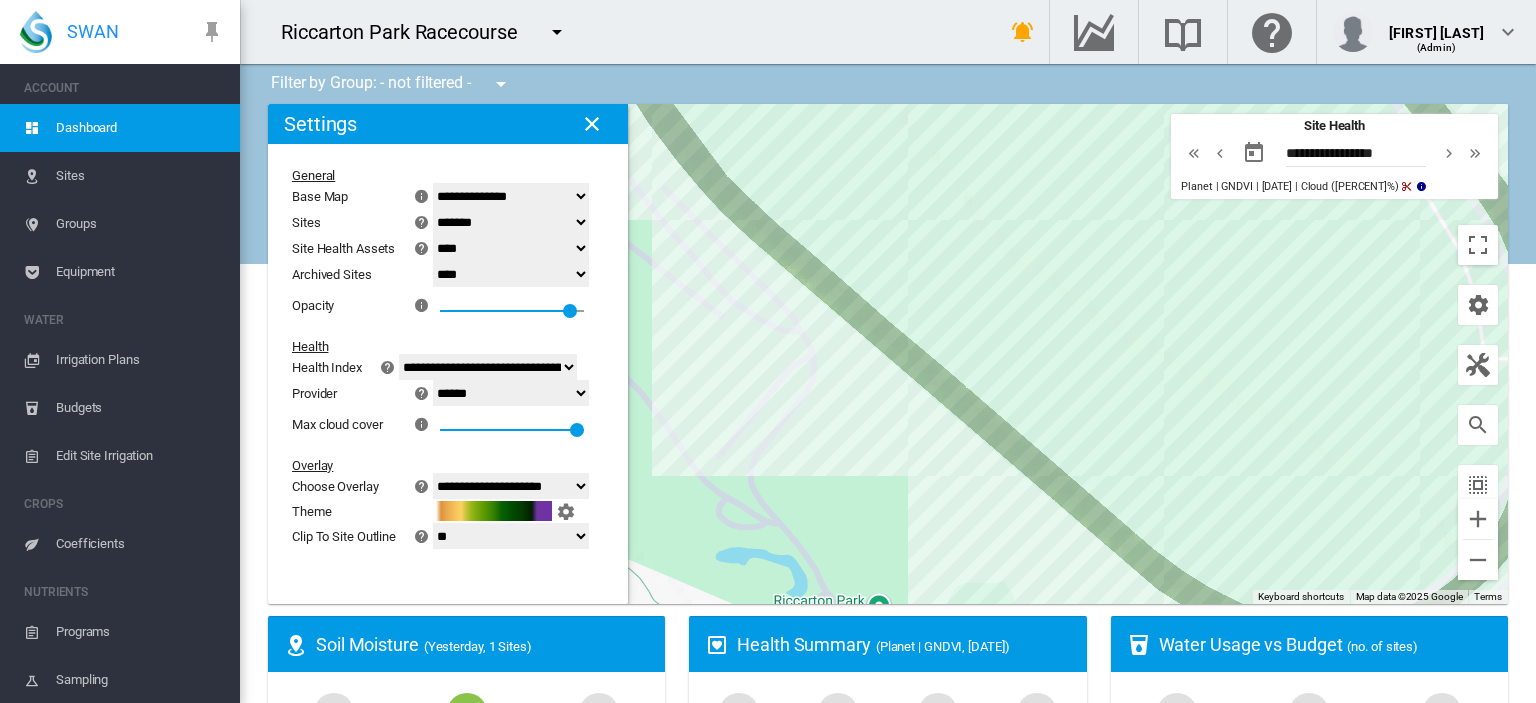 drag, startPoint x: 732, startPoint y: 321, endPoint x: 886, endPoint y: 437, distance: 192.80042 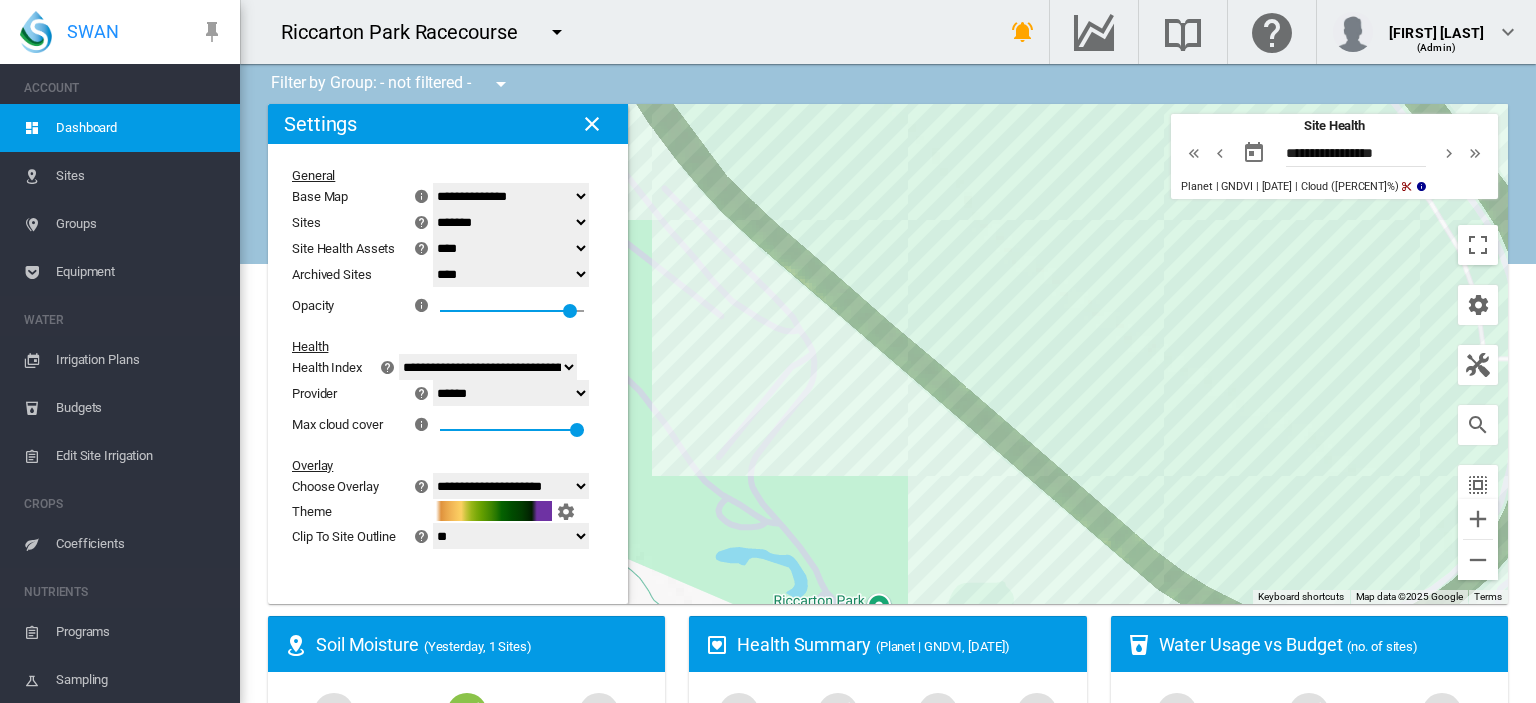 drag, startPoint x: 727, startPoint y: 228, endPoint x: 818, endPoint y: 387, distance: 183.19934 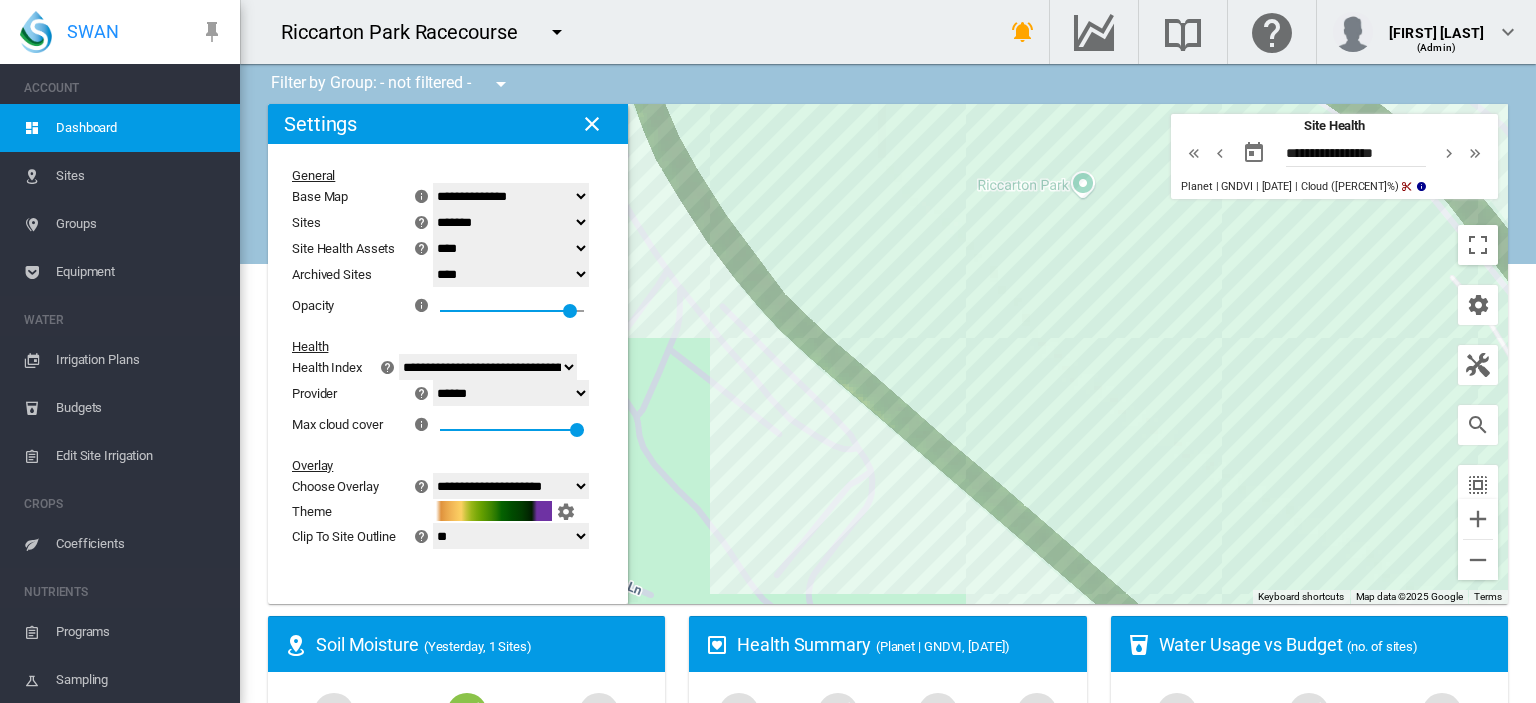 drag, startPoint x: 848, startPoint y: 394, endPoint x: 914, endPoint y: 533, distance: 153.87332 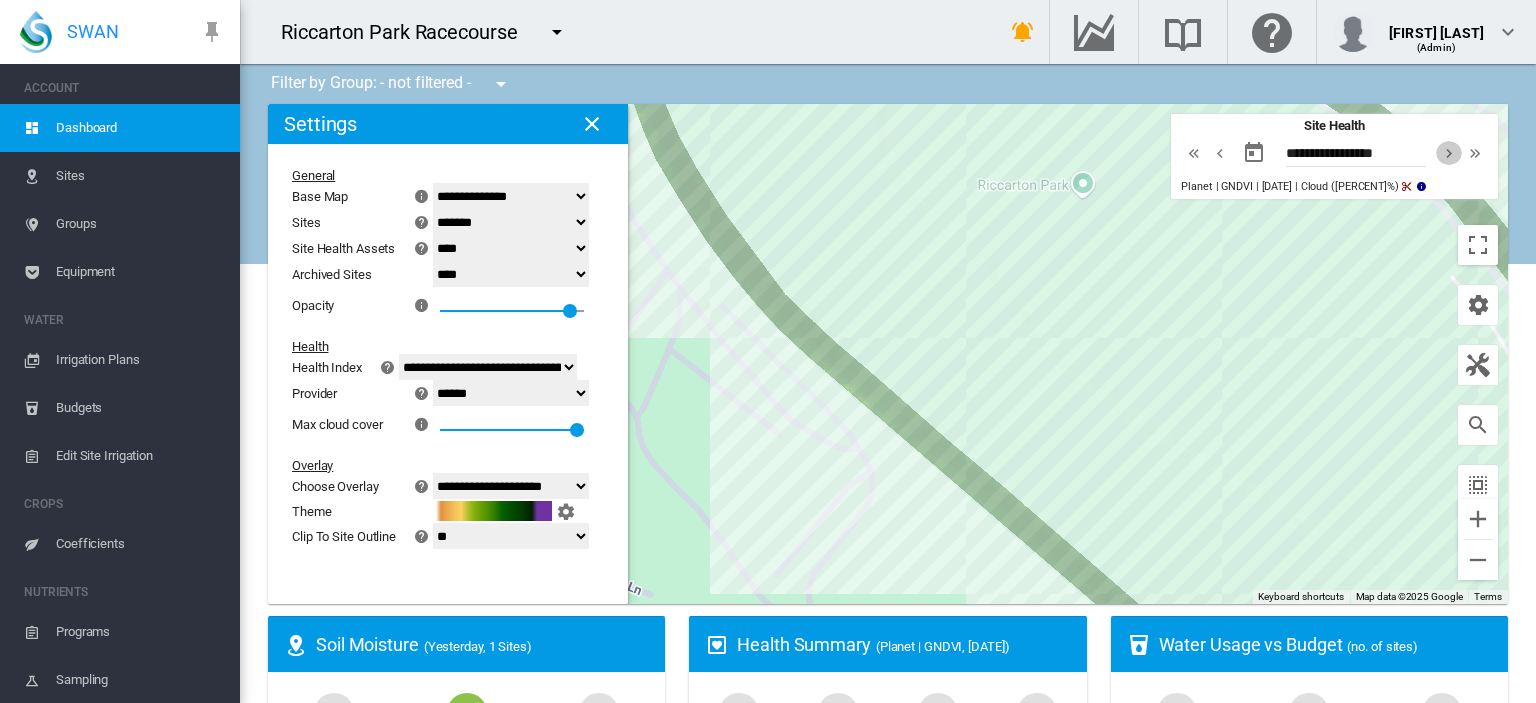 click at bounding box center [1449, 153] 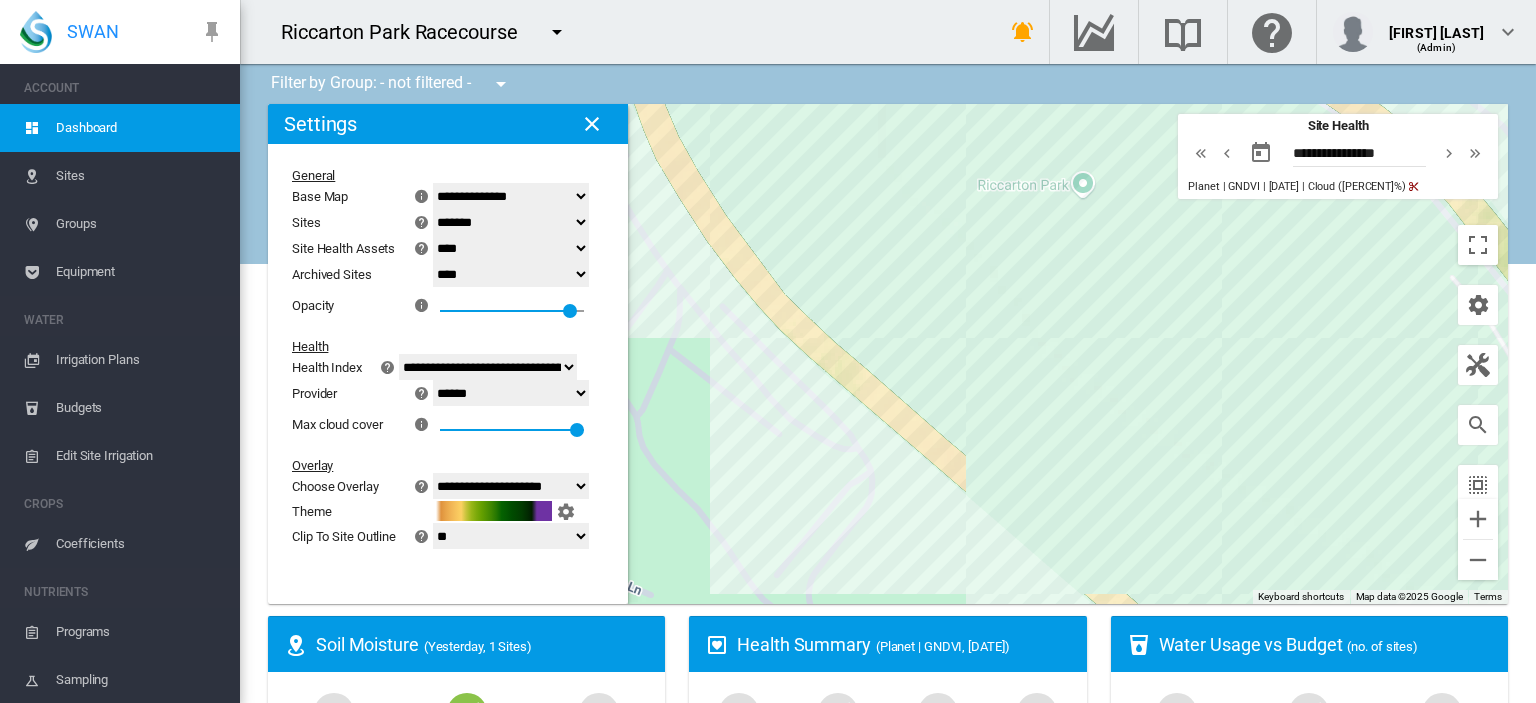 click at bounding box center (1449, 153) 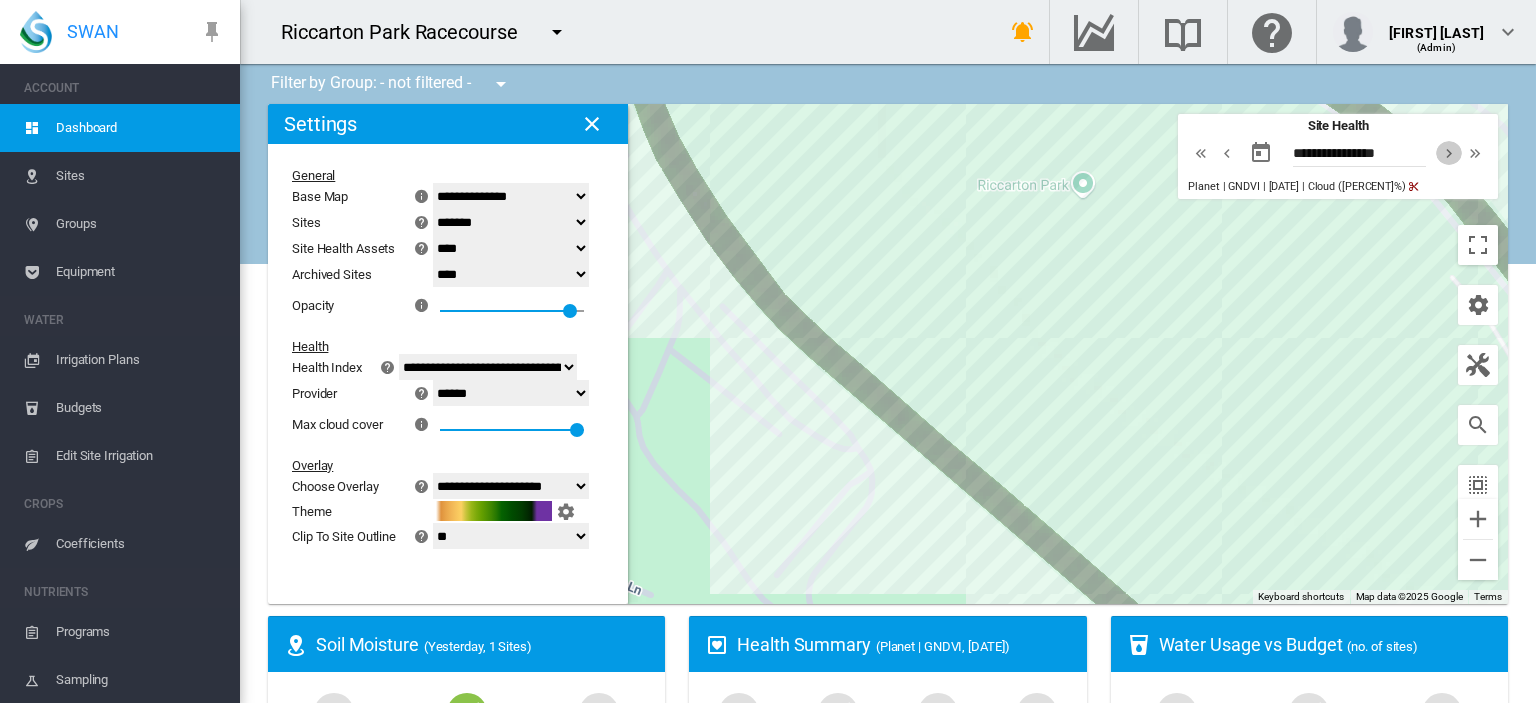 click at bounding box center [1449, 153] 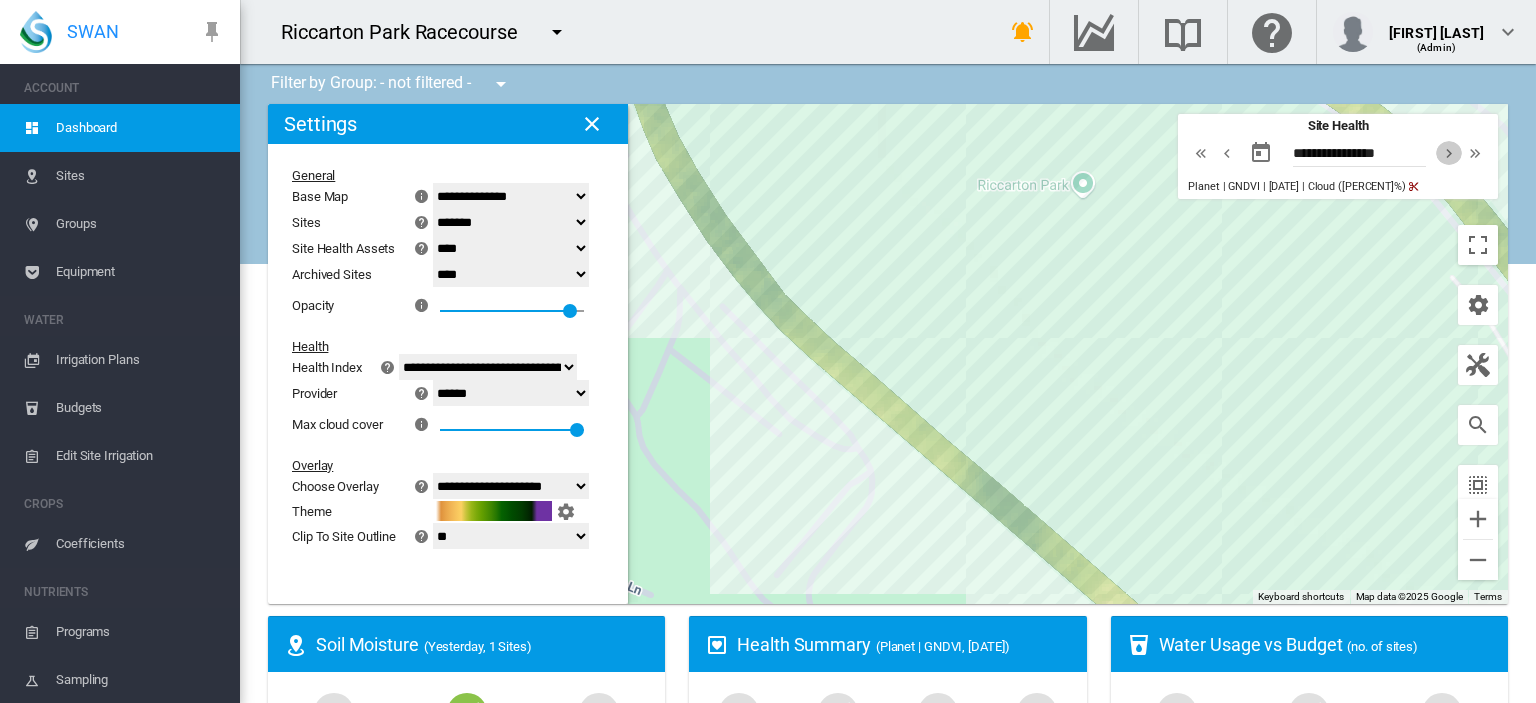 click at bounding box center (1449, 153) 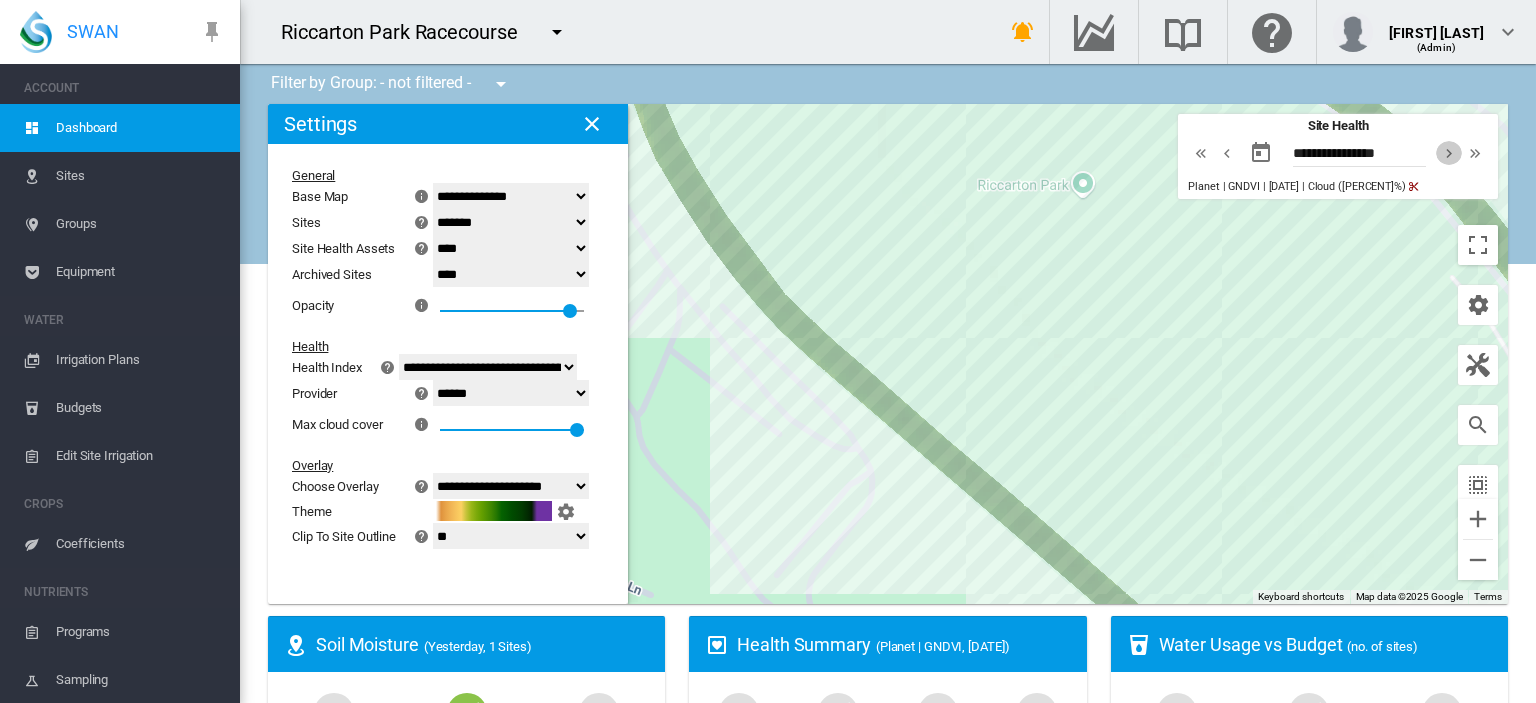 click at bounding box center [1449, 153] 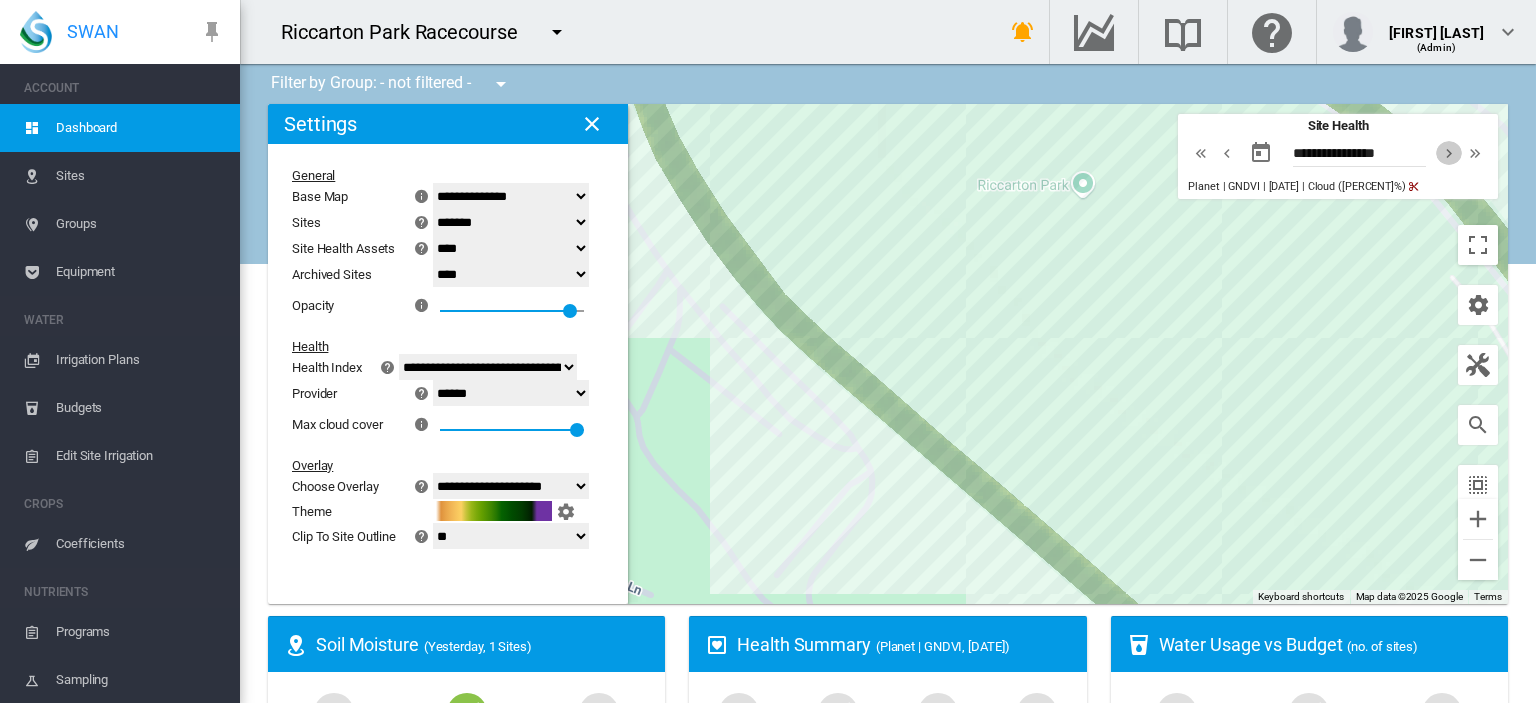 click at bounding box center (1449, 153) 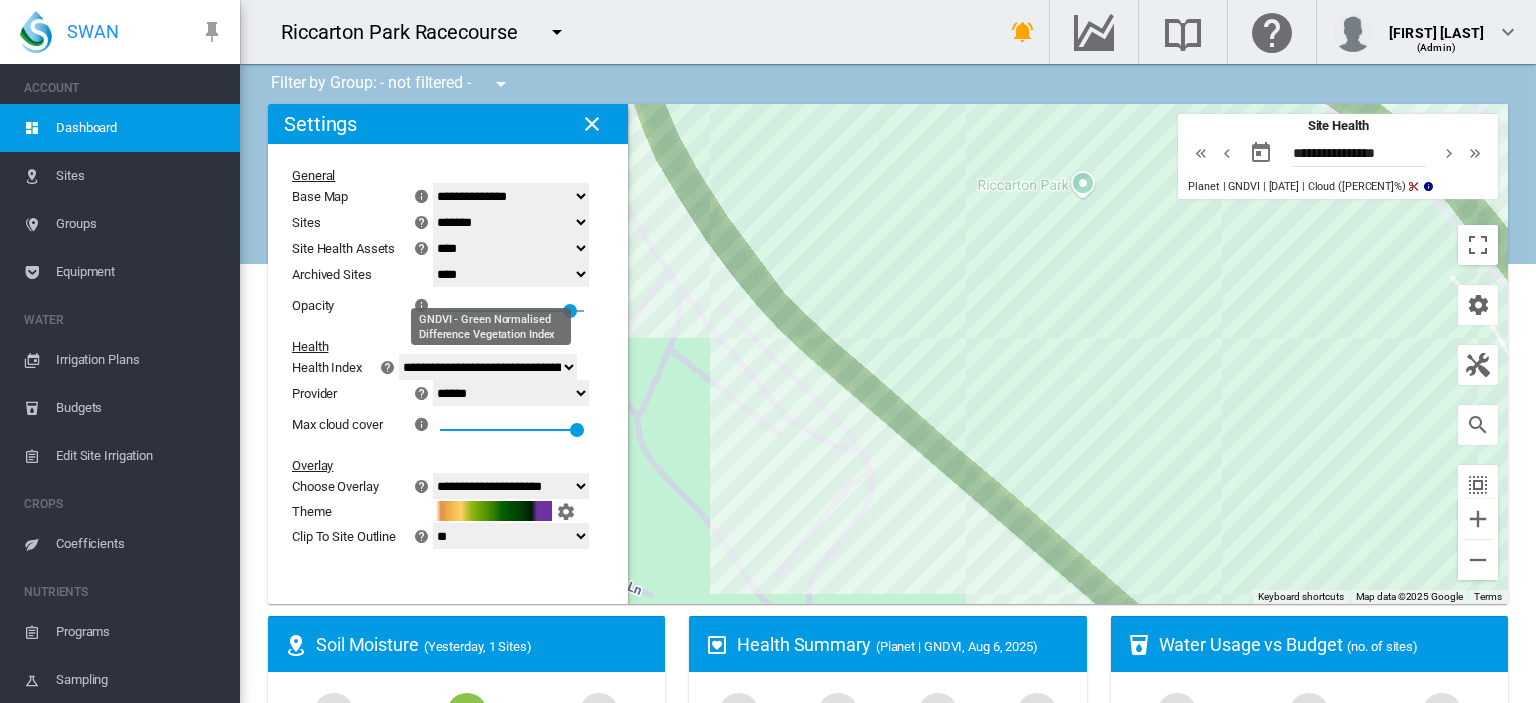 click on "**********" 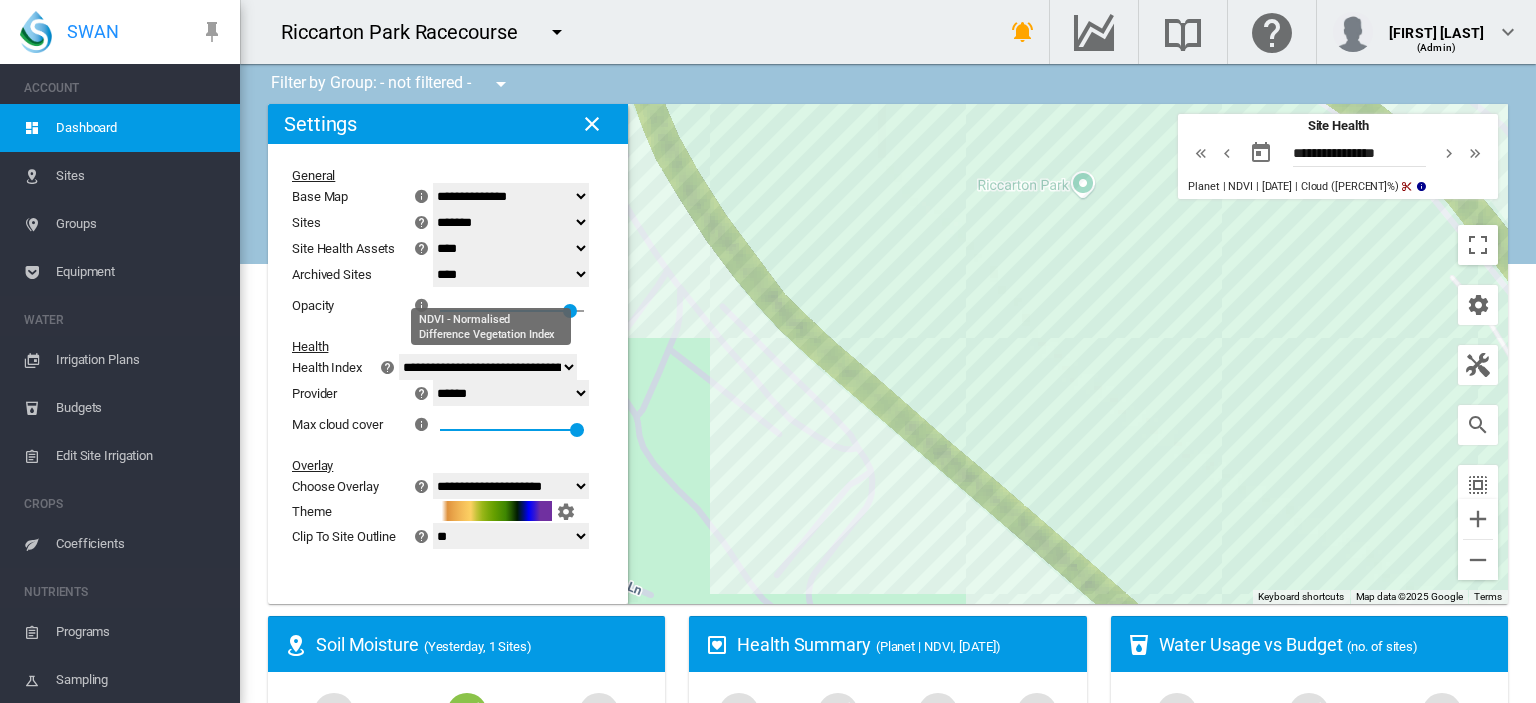 click on "**********" 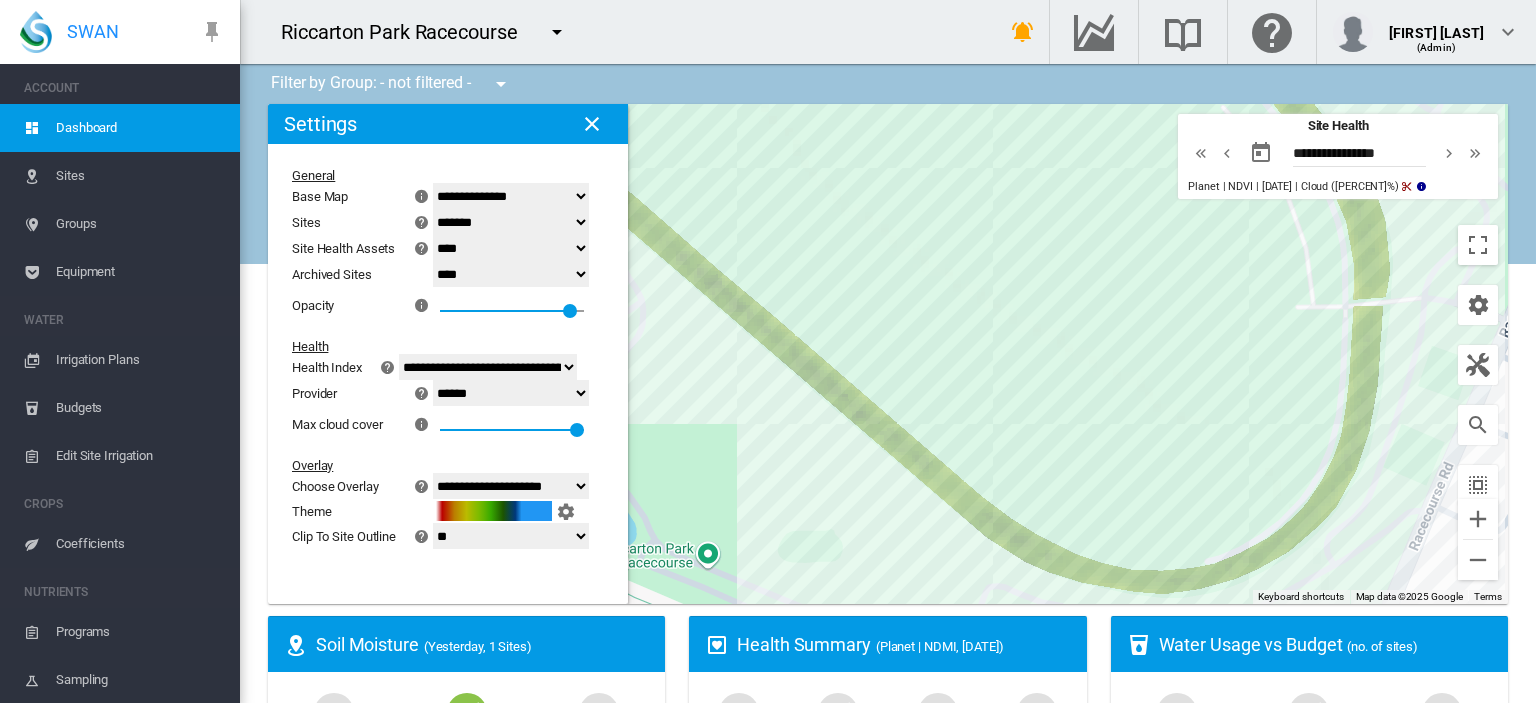 drag, startPoint x: 1002, startPoint y: 349, endPoint x: 771, endPoint y: 178, distance: 287.40564 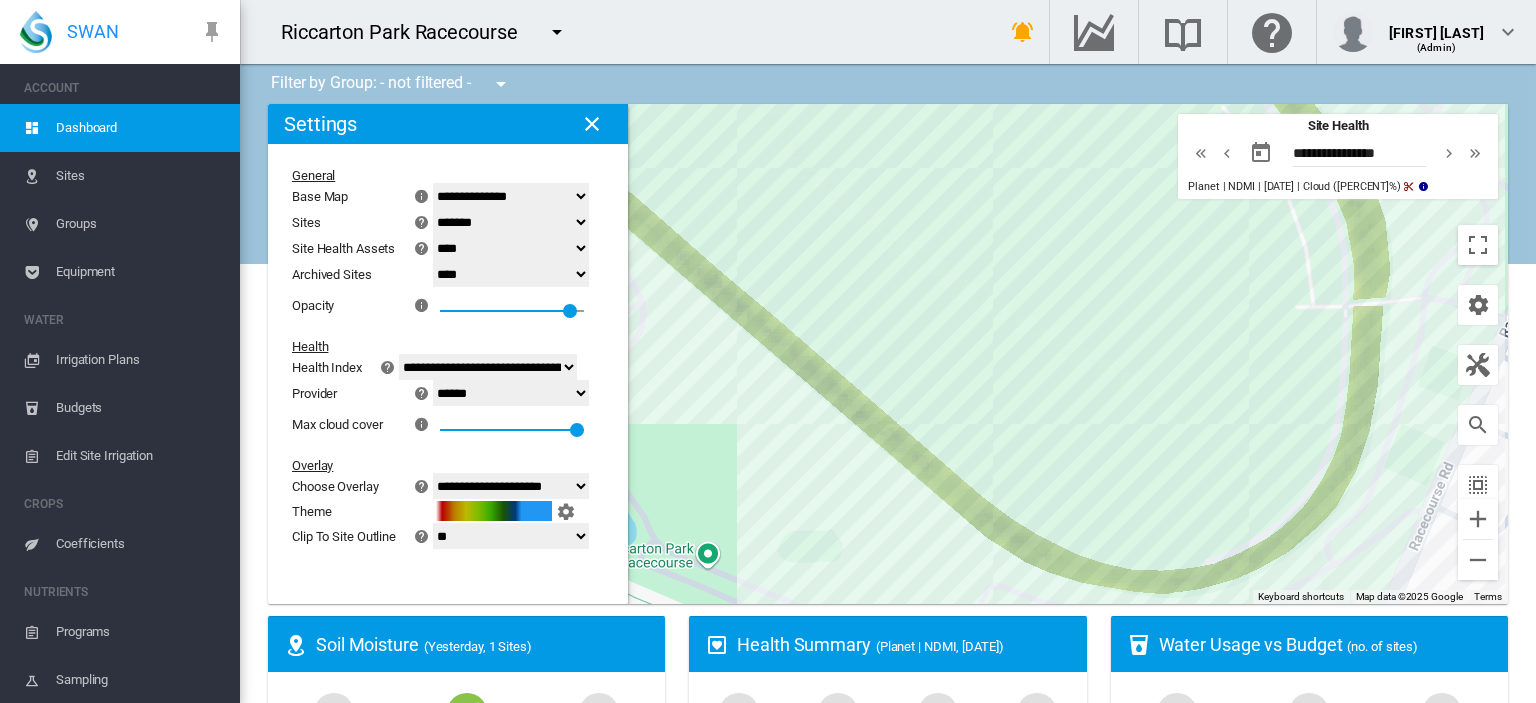 click on "Sites" at bounding box center [140, 176] 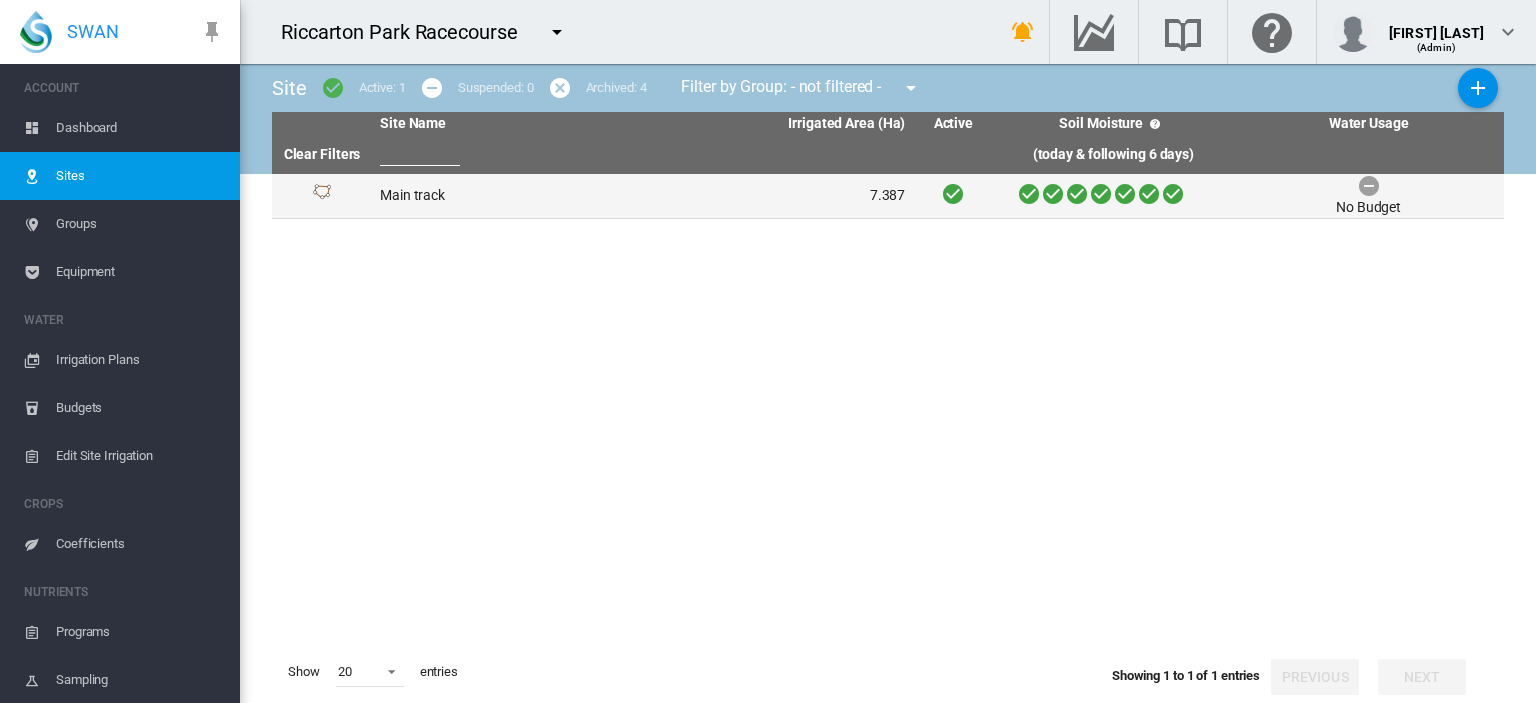 click on "Main track" at bounding box center (507, 196) 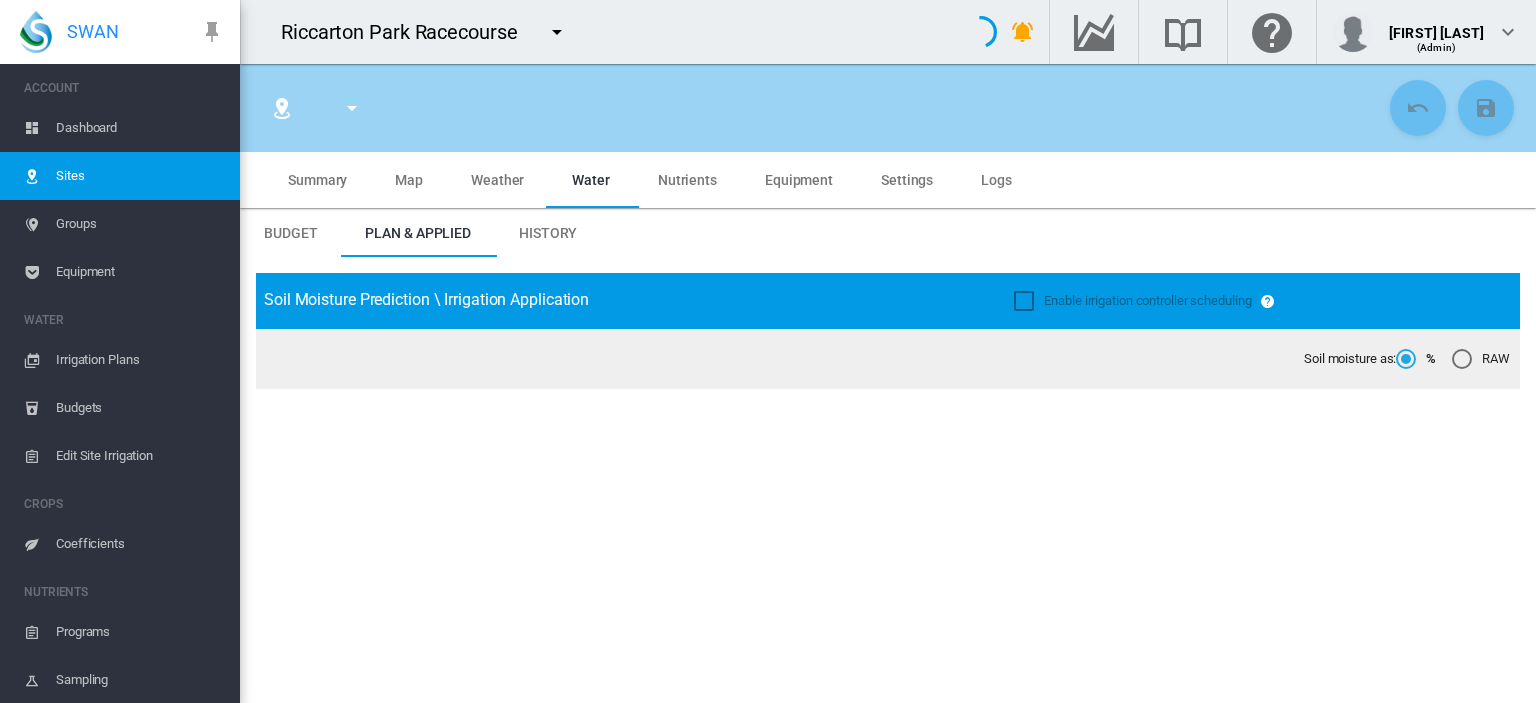 type on "*****" 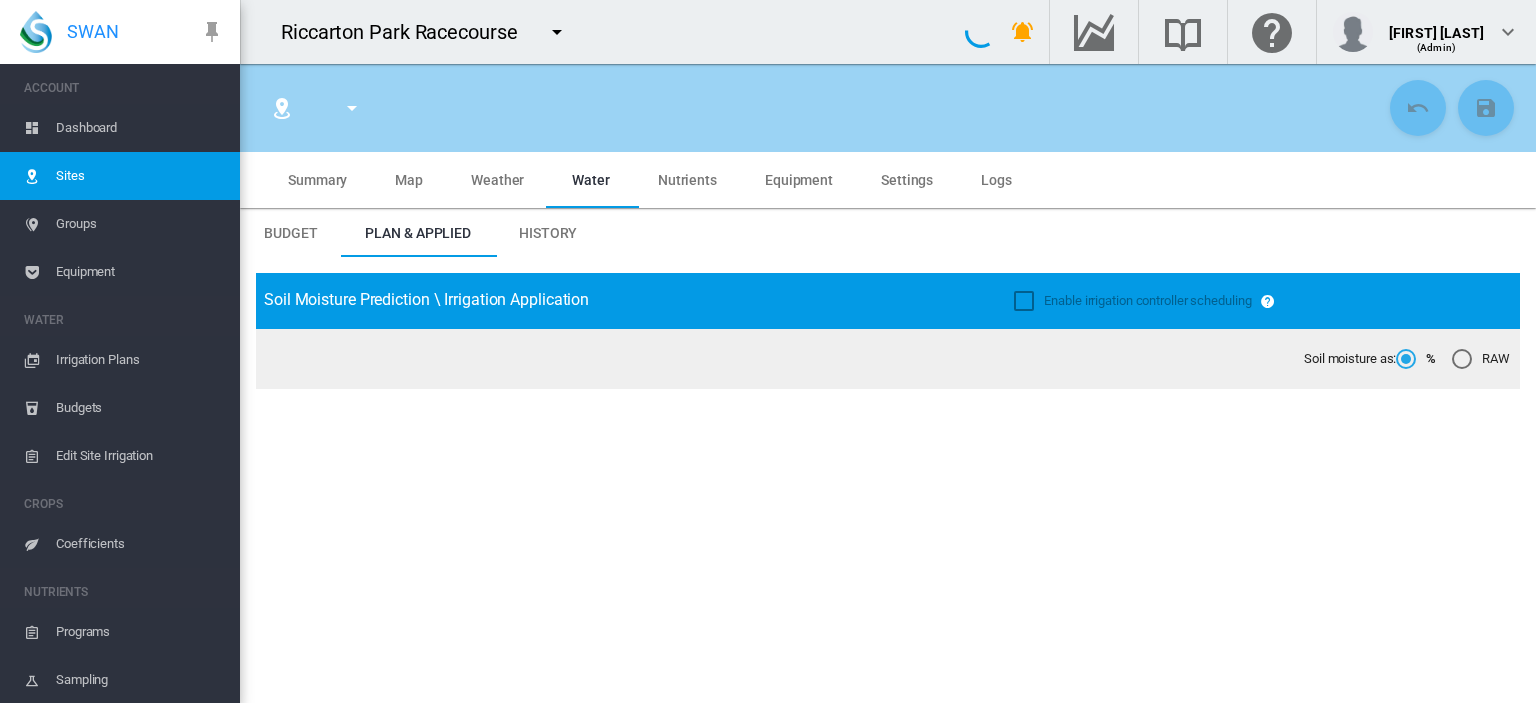type on "**********" 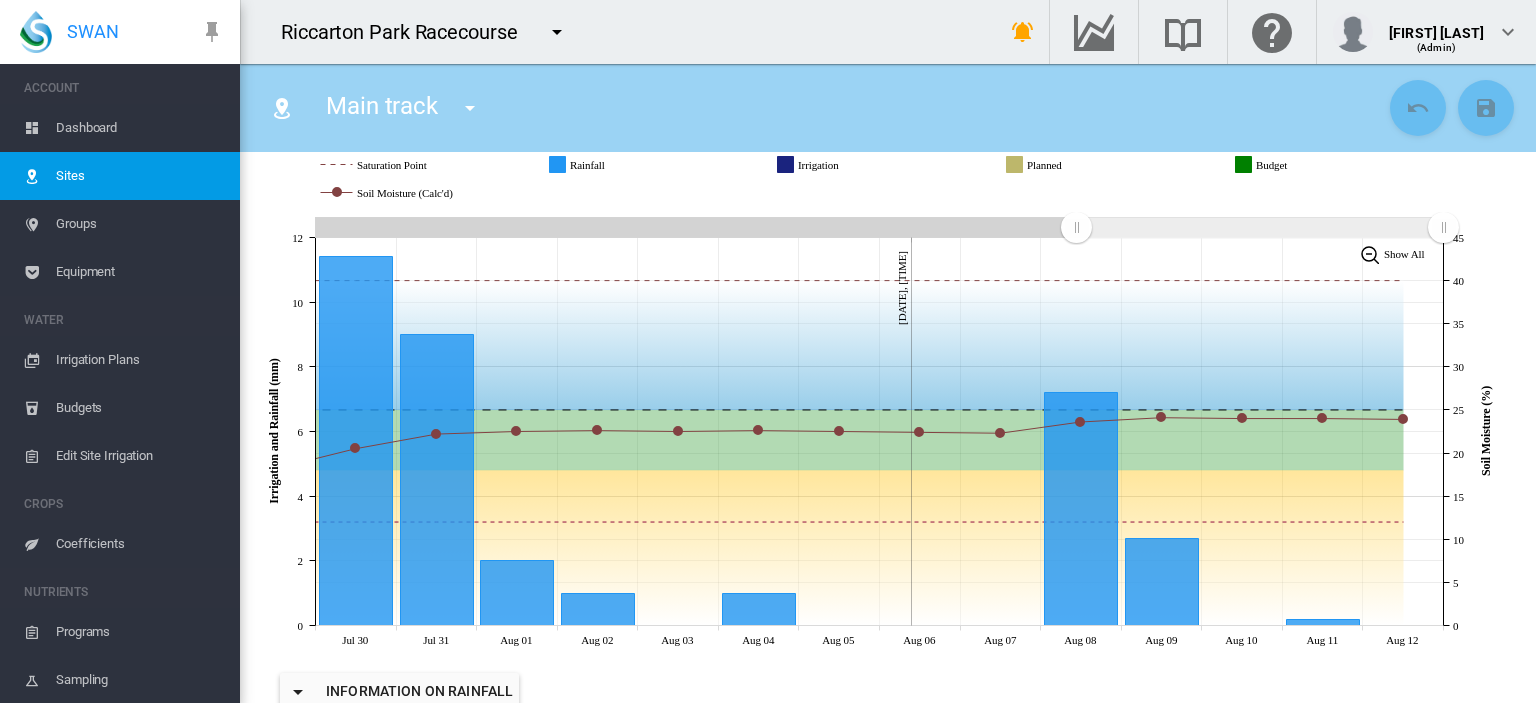scroll, scrollTop: 276, scrollLeft: 0, axis: vertical 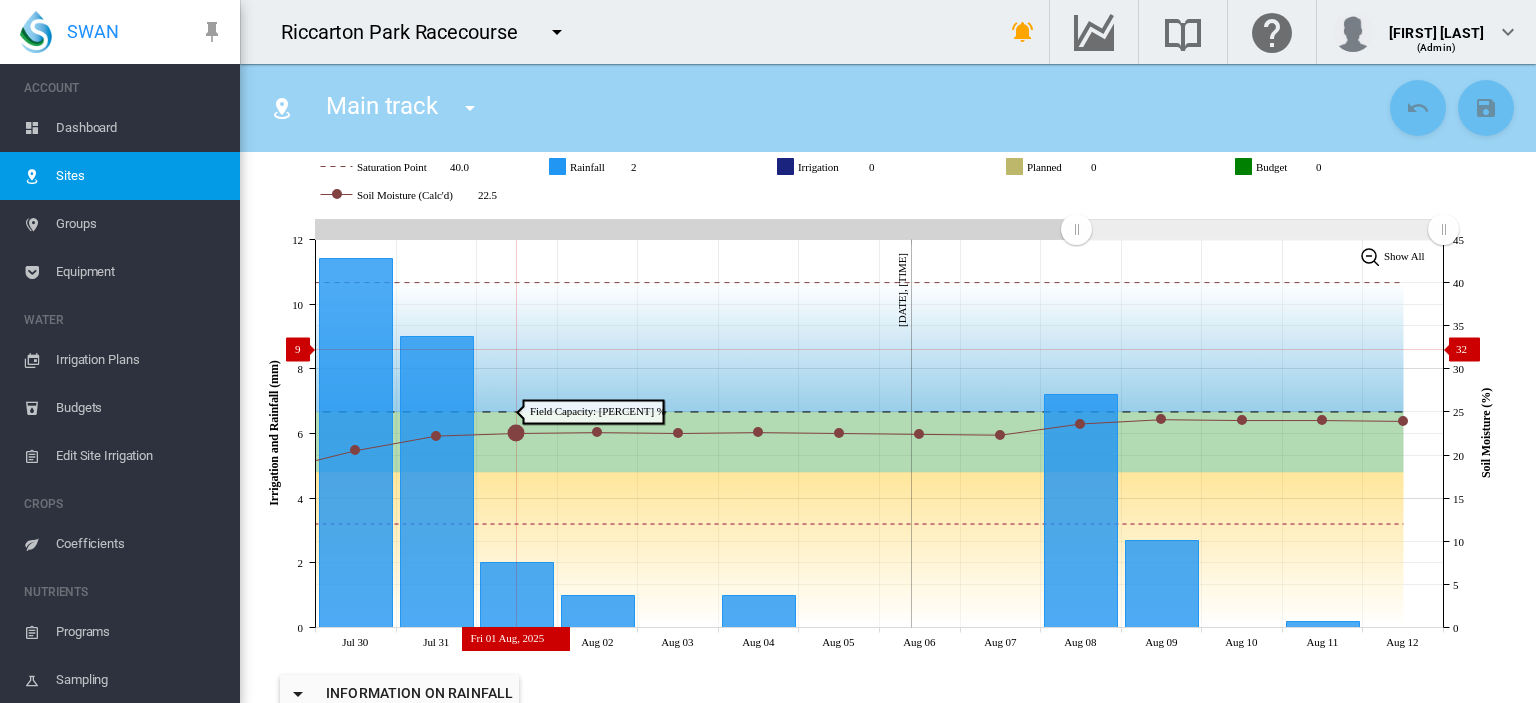 click 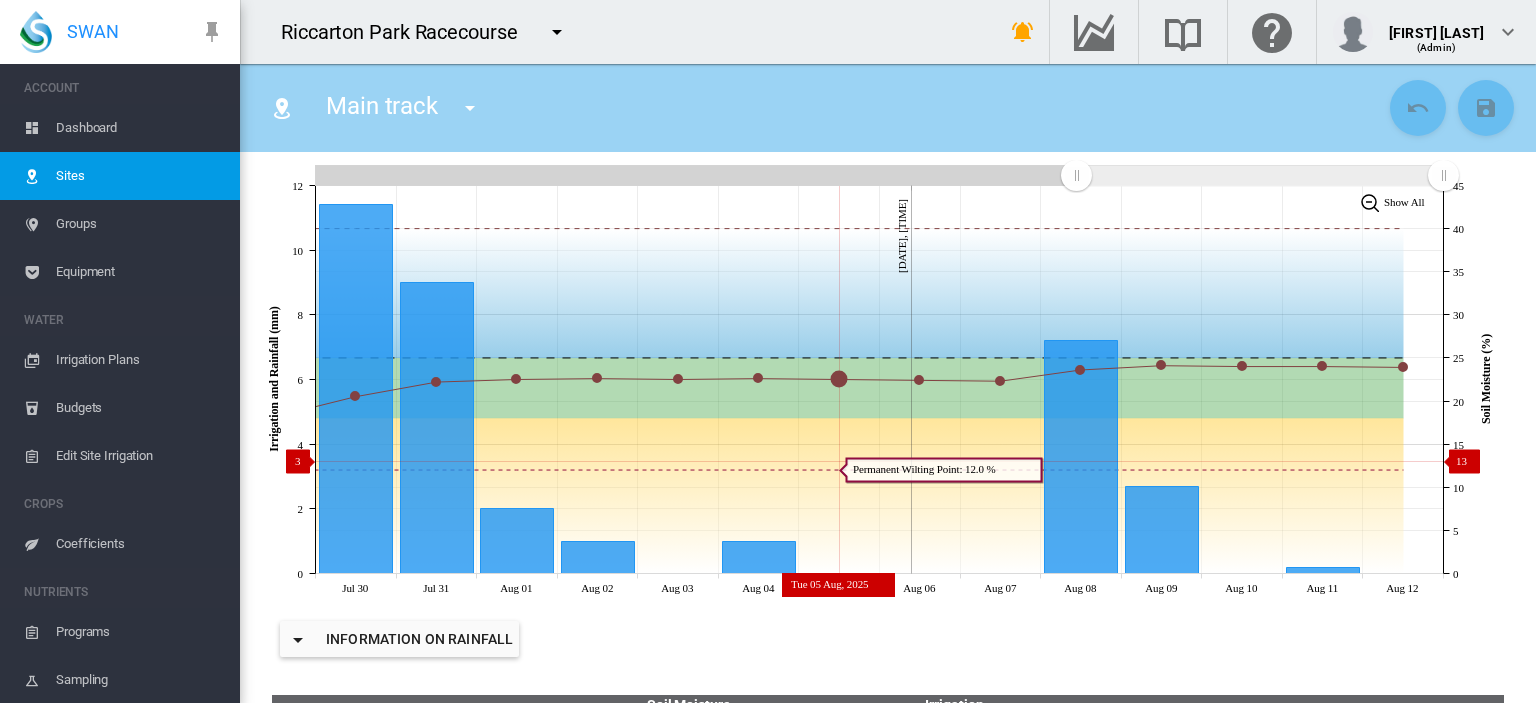 scroll, scrollTop: 328, scrollLeft: 0, axis: vertical 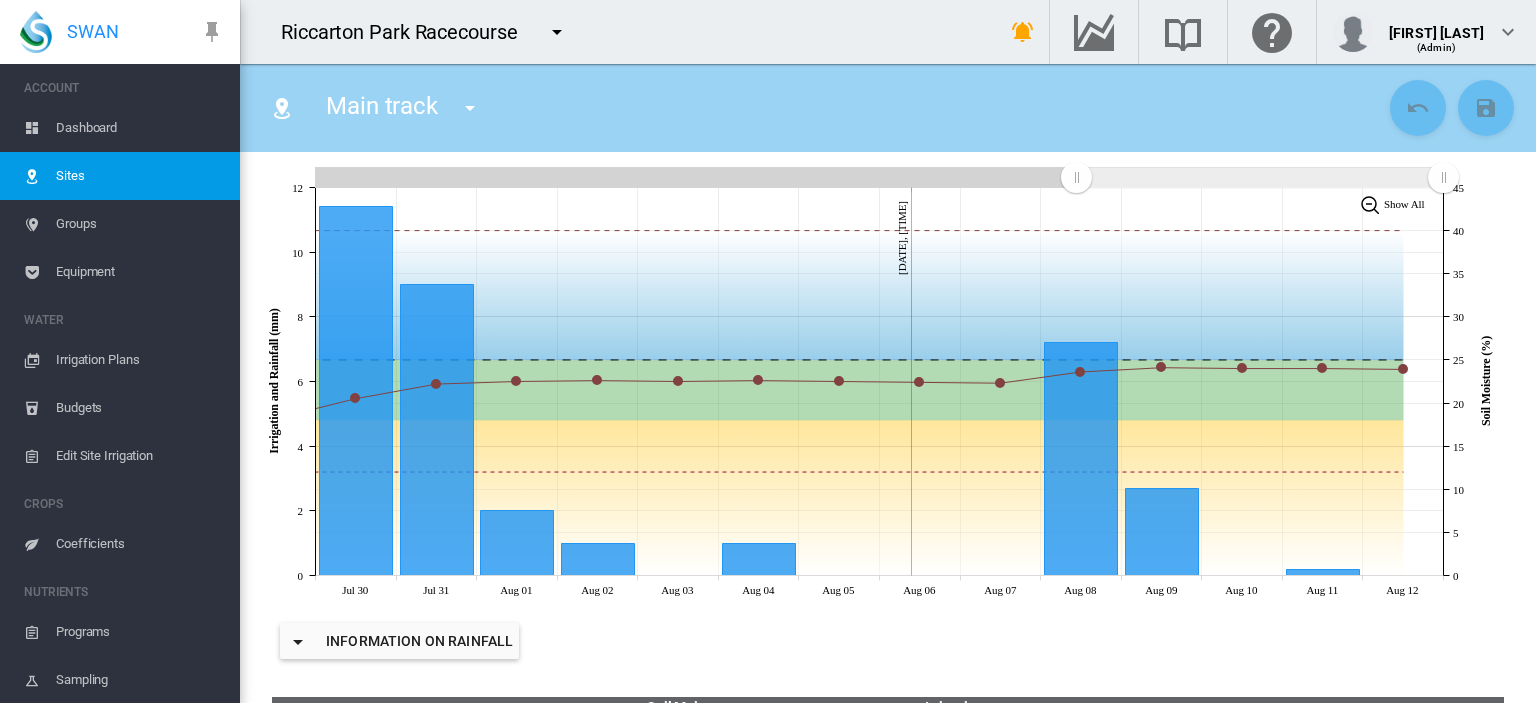 click on "Dashboard" at bounding box center (140, 128) 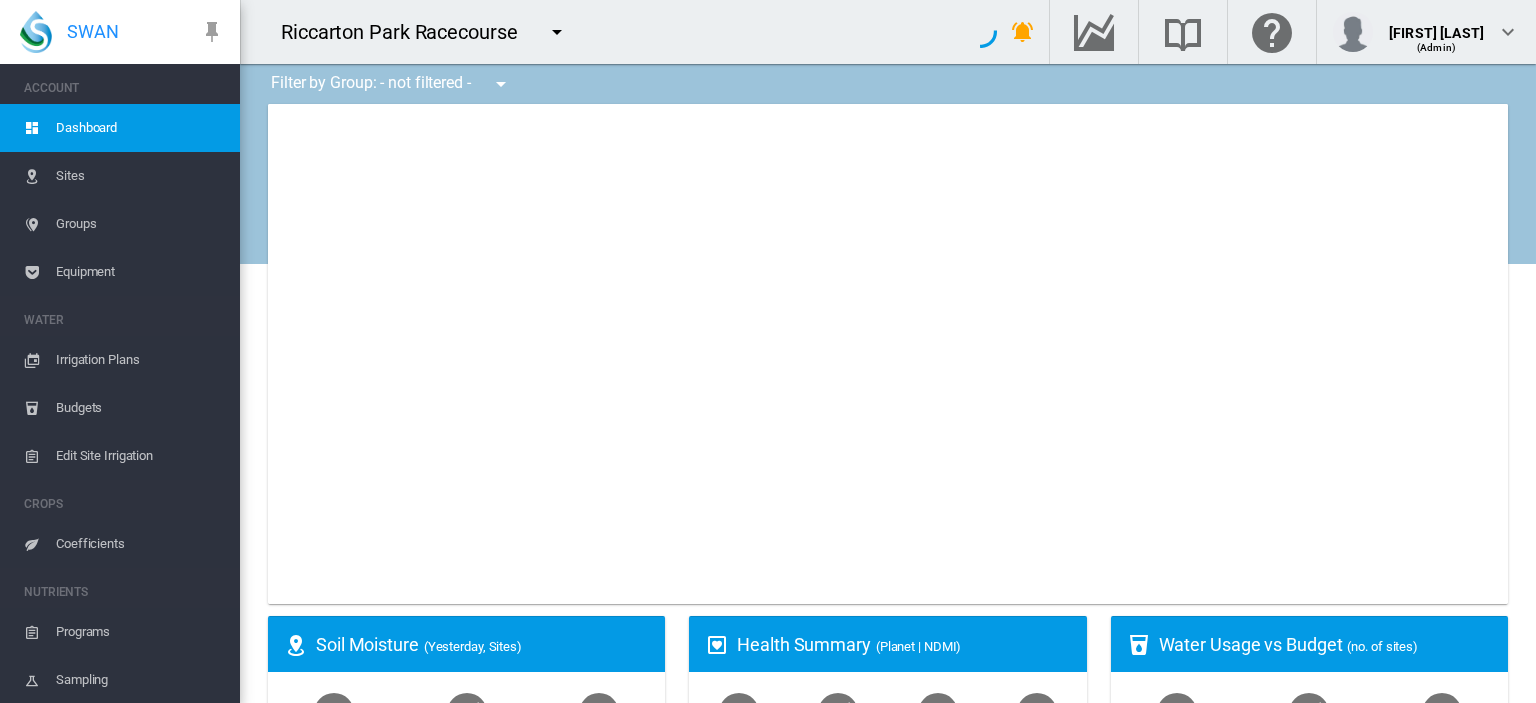 type on "**********" 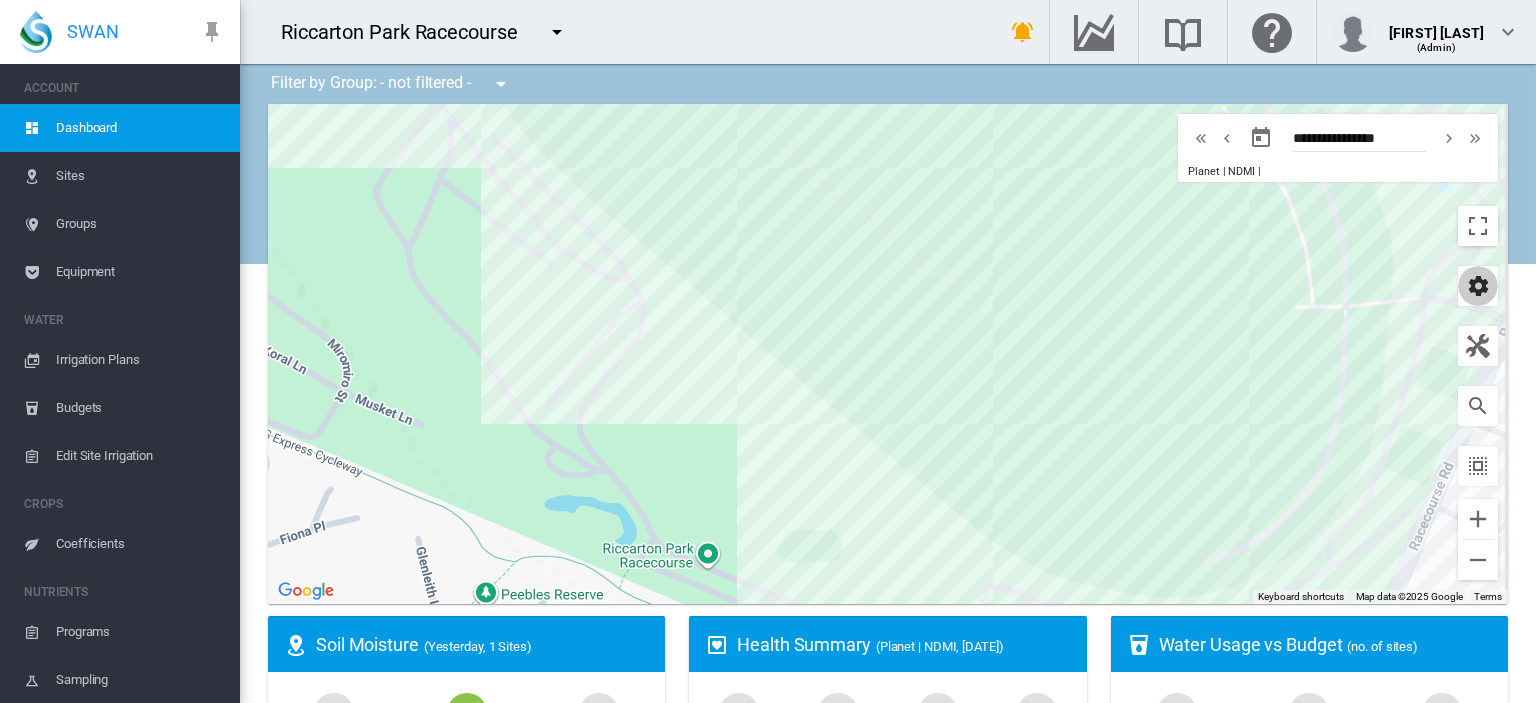 click at bounding box center [1478, 286] 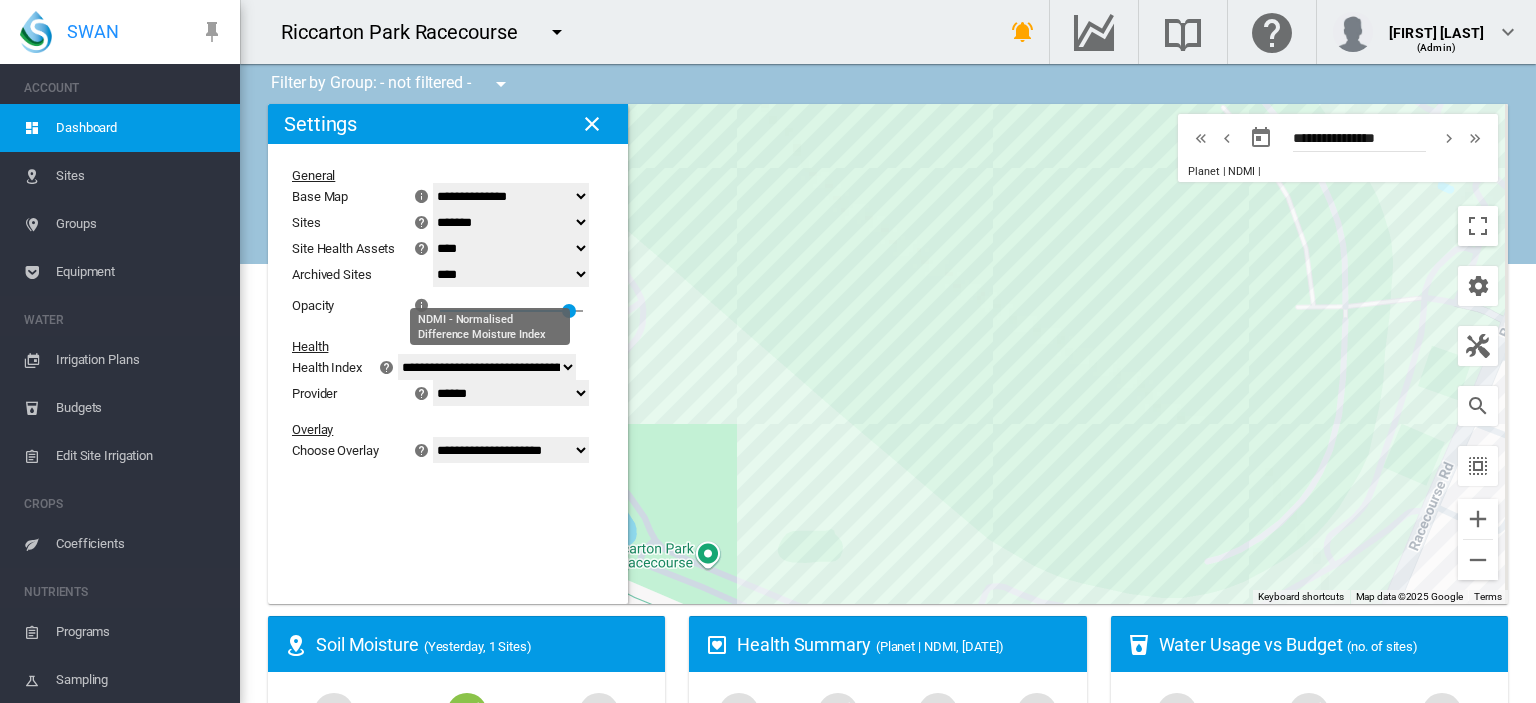 click on "**********" 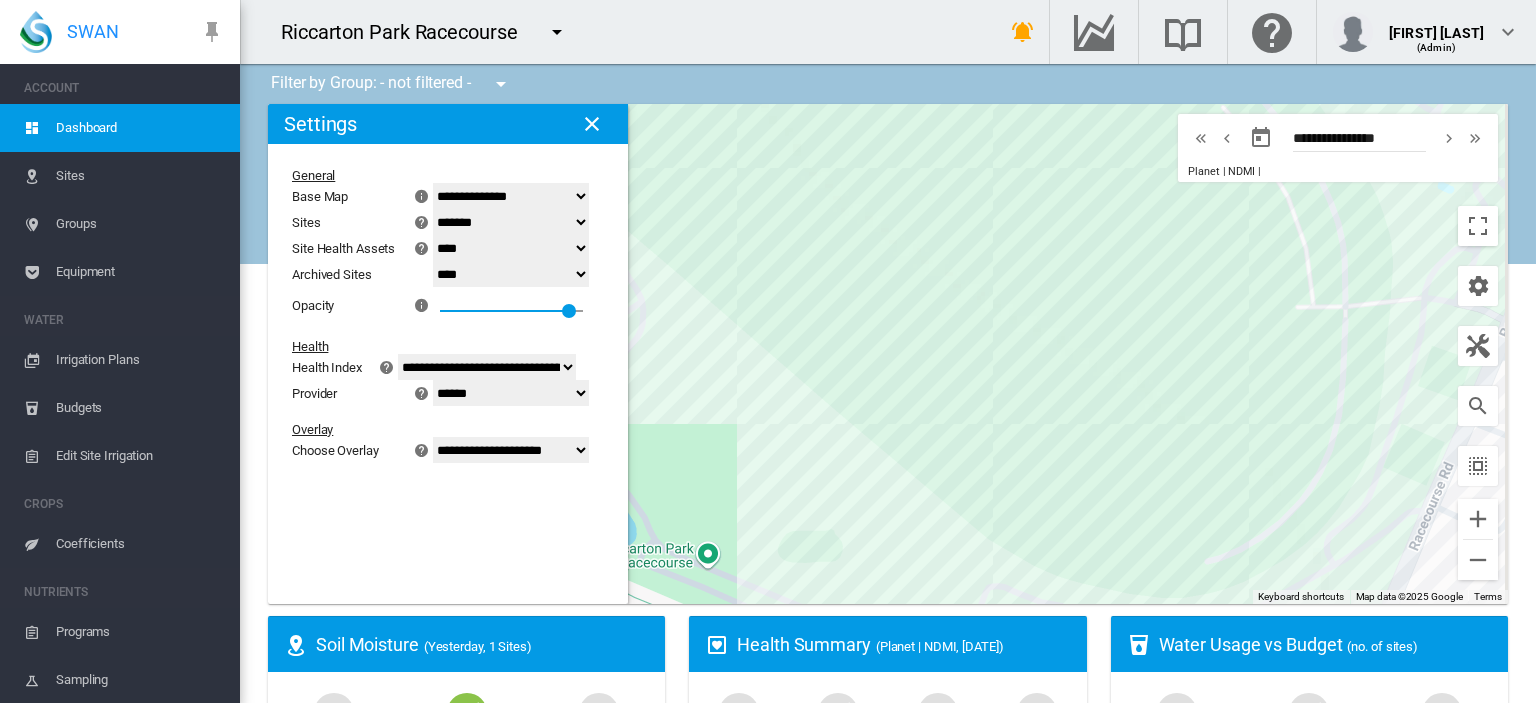 click on "**********" 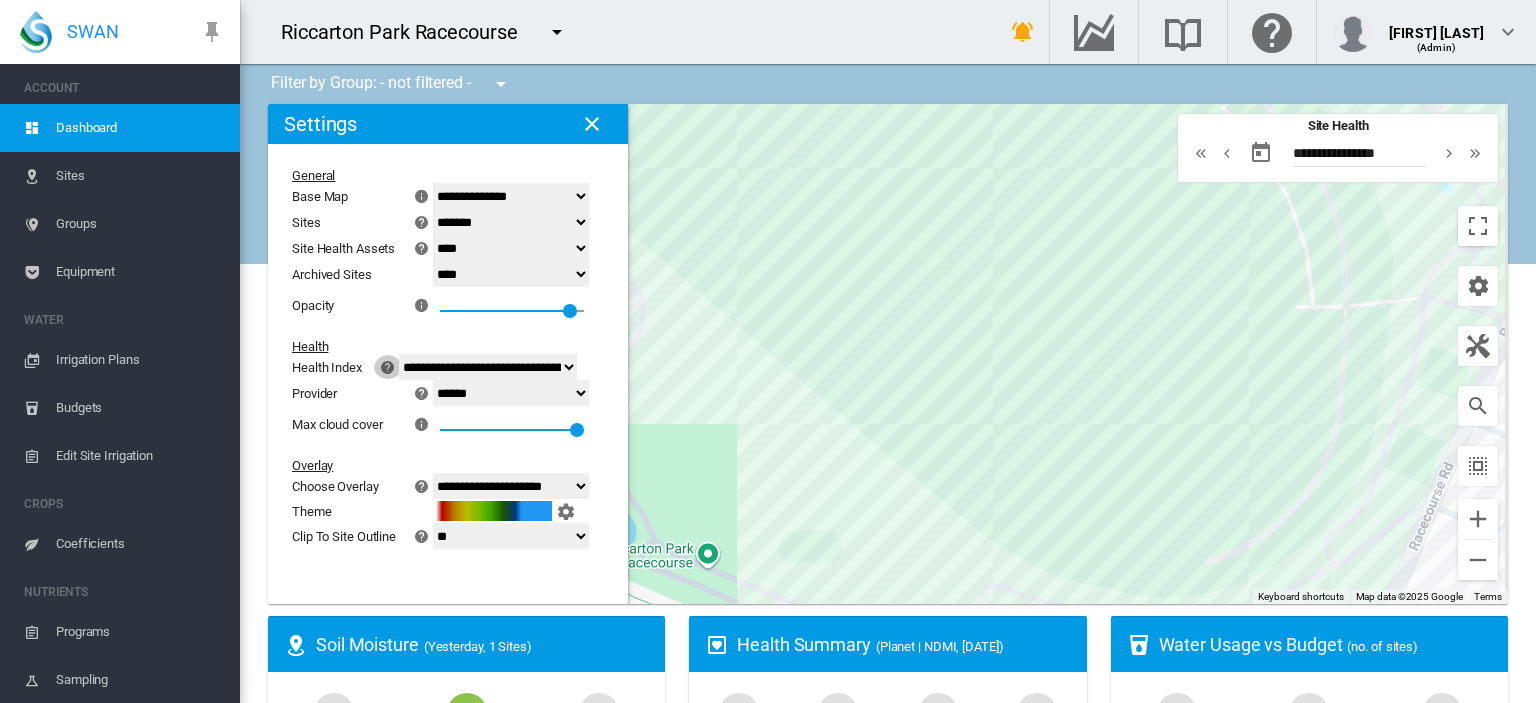 click 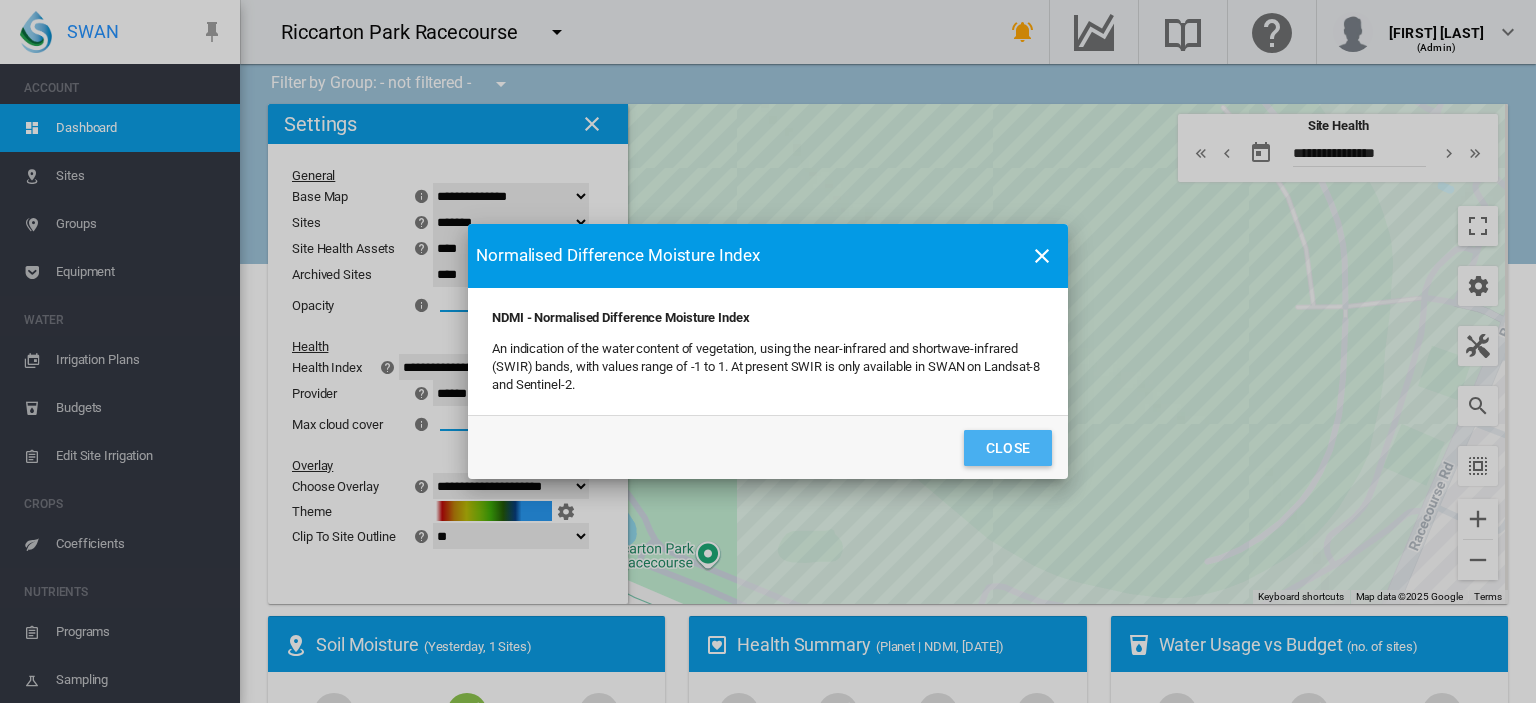 click on "Close" 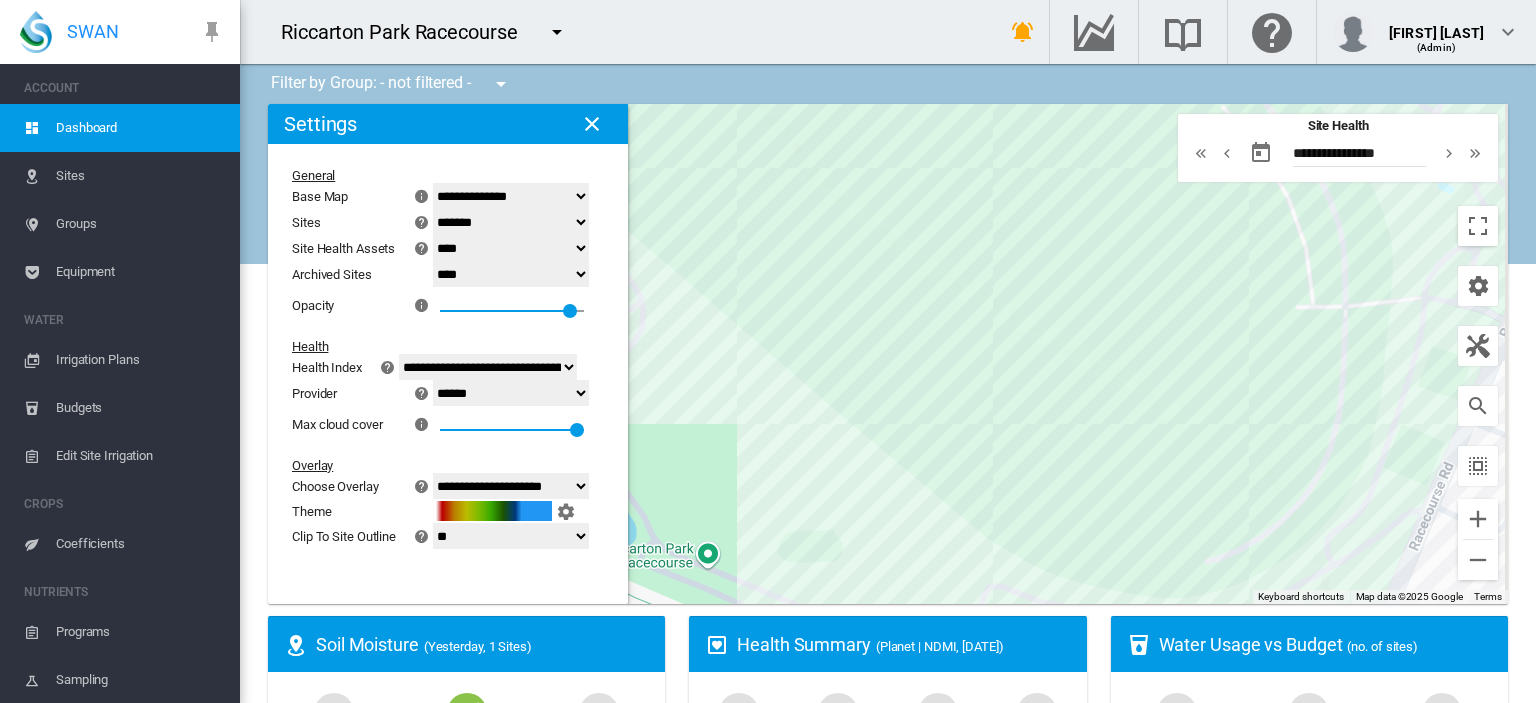 click on "**********" 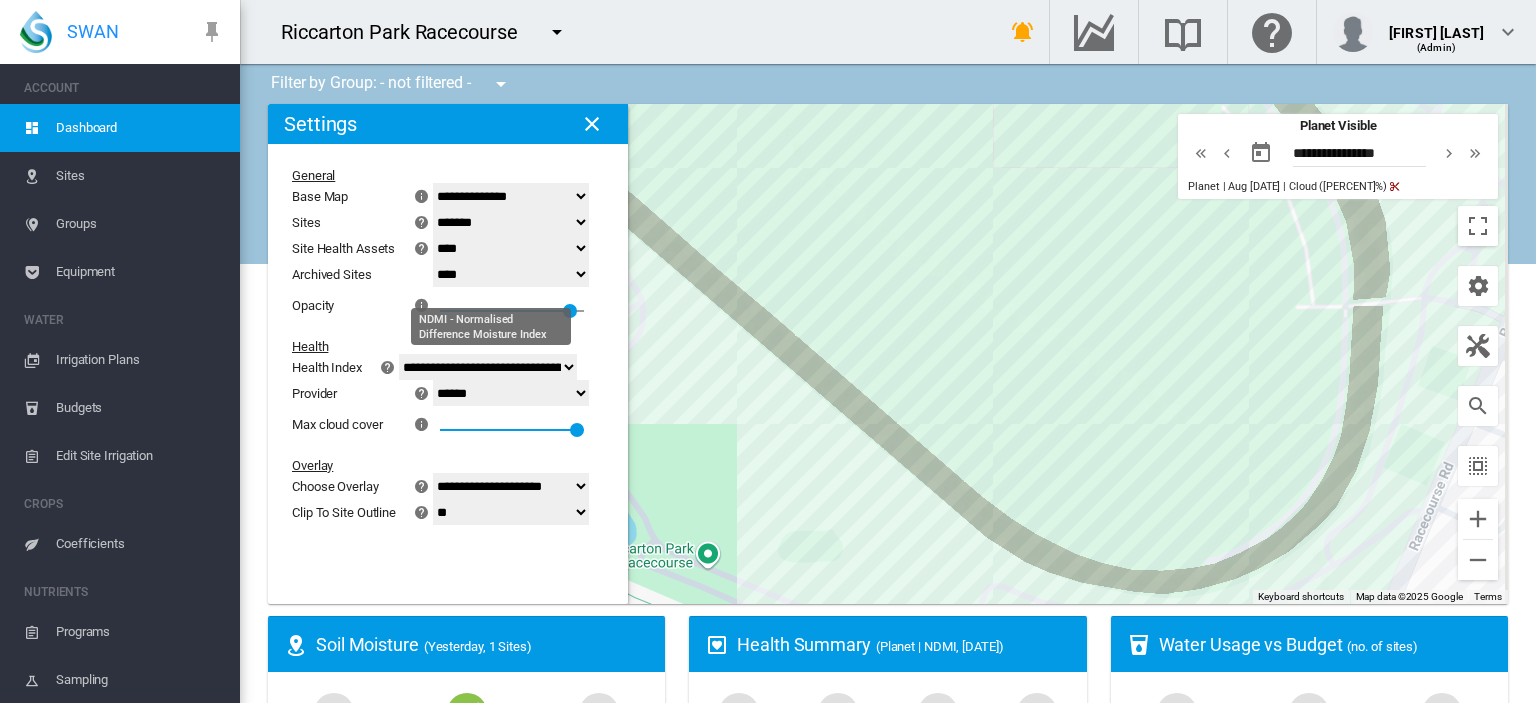 click on "**********" 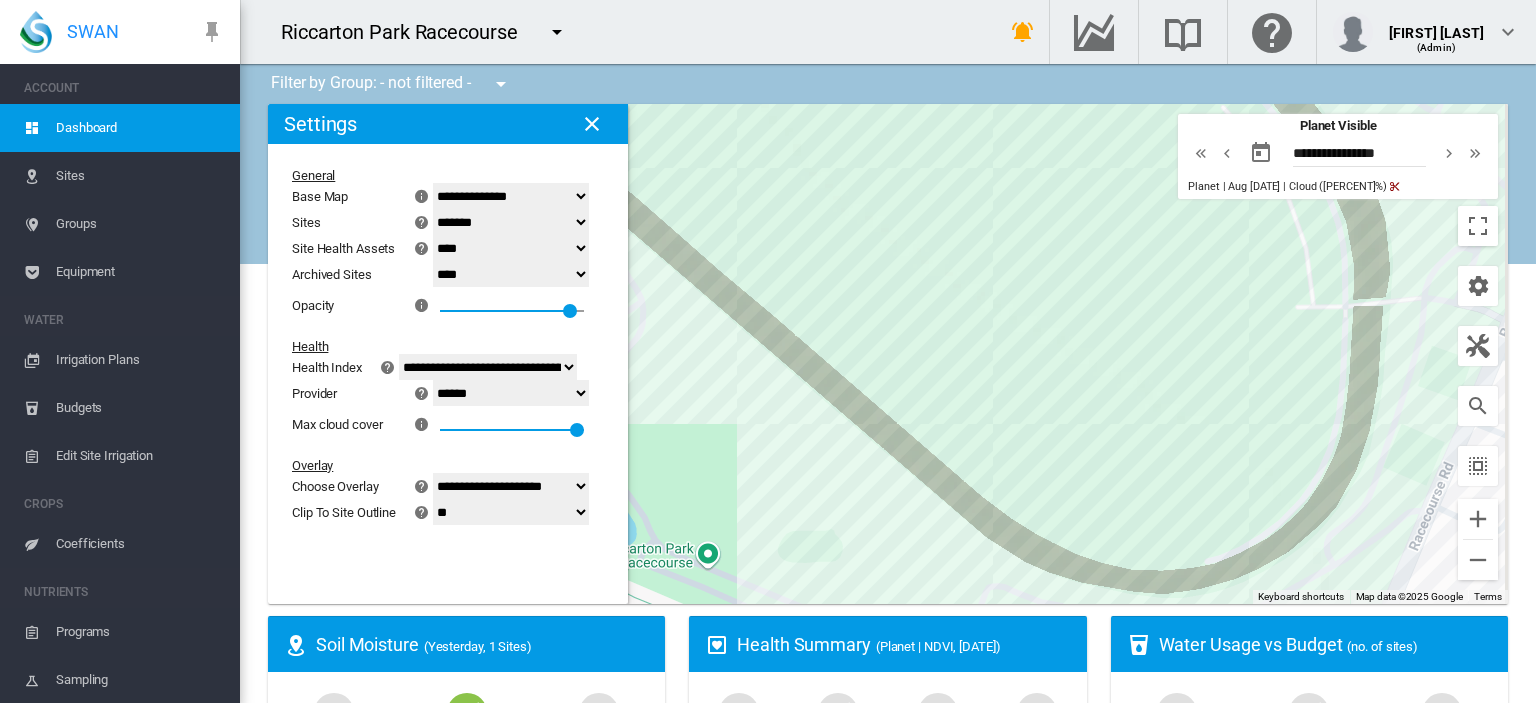 click on "**********" 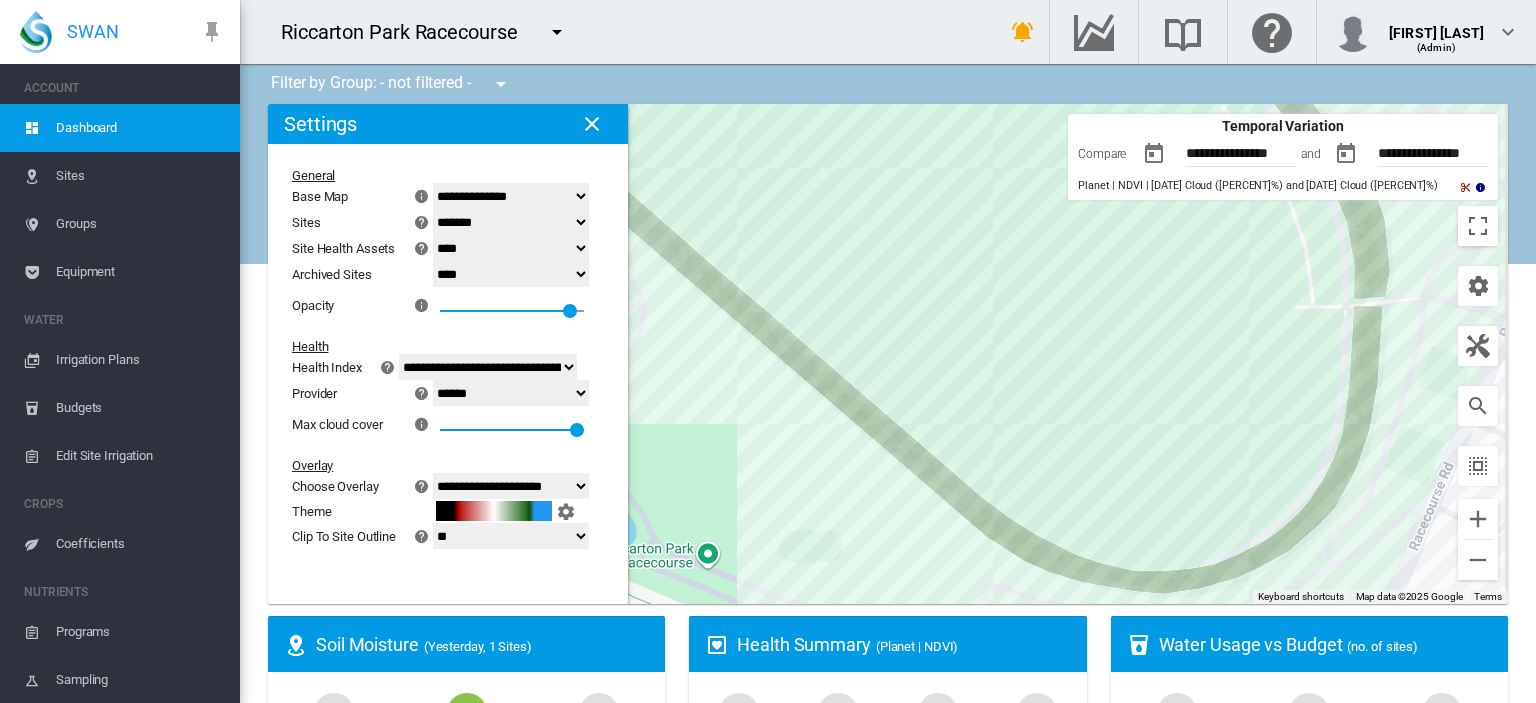 click on "**********" 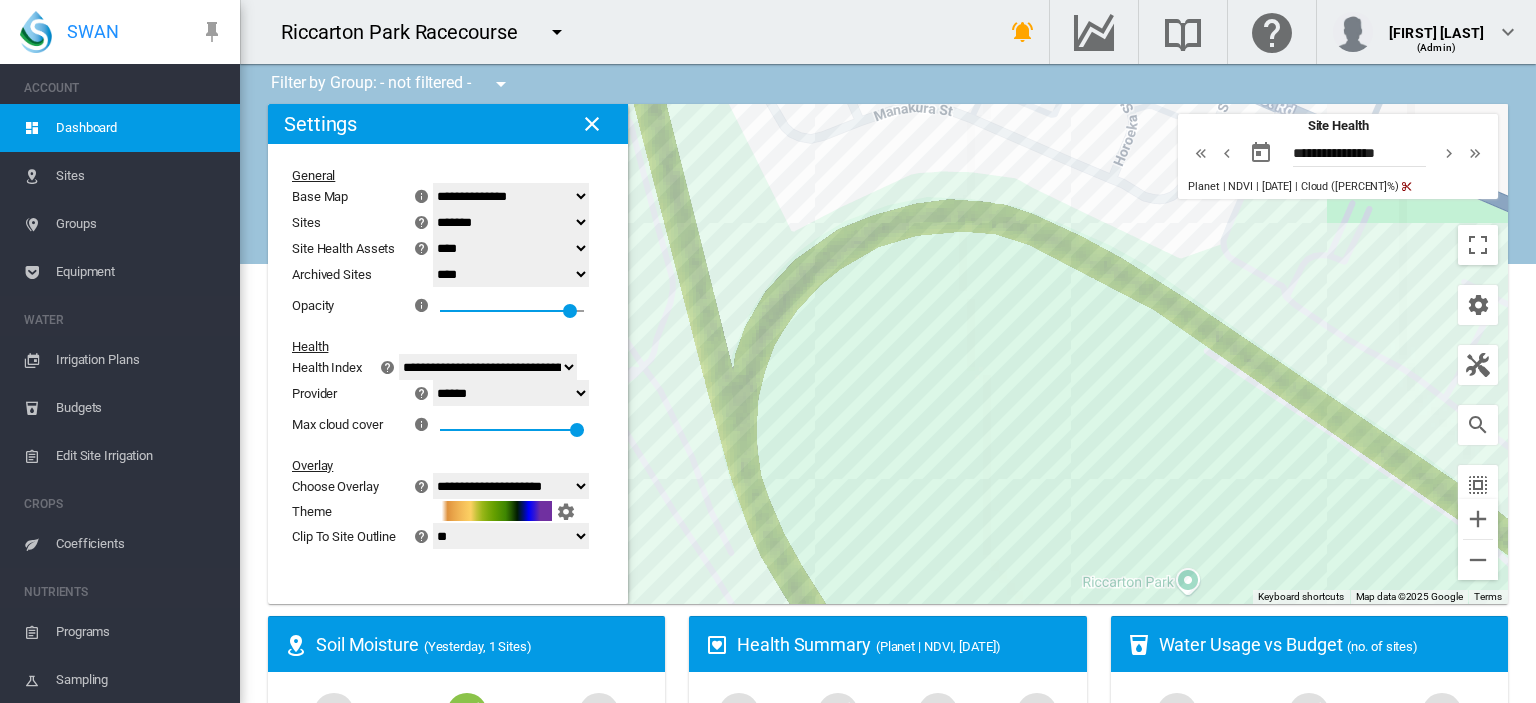 drag, startPoint x: 803, startPoint y: 171, endPoint x: 1140, endPoint y: 742, distance: 663.03094 